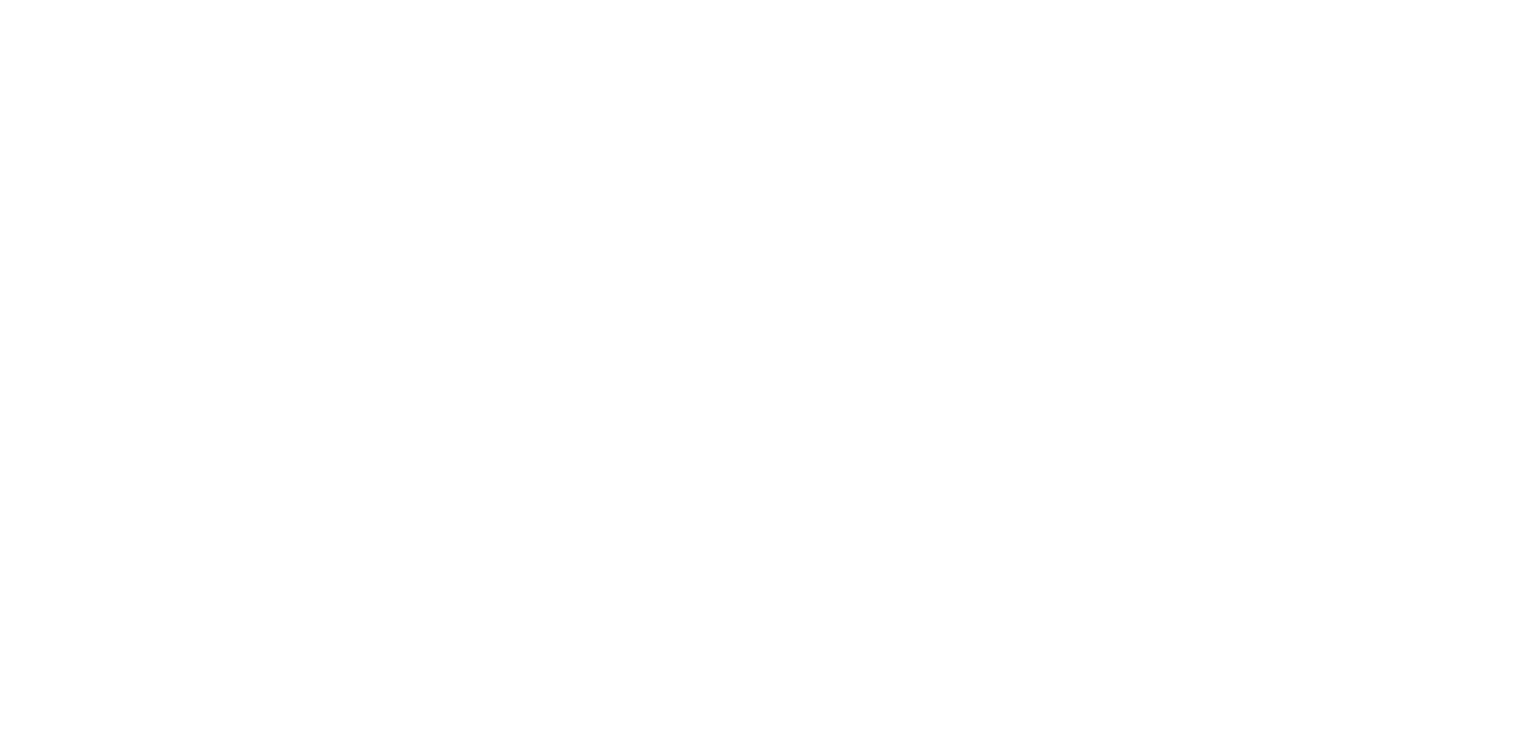 scroll, scrollTop: 0, scrollLeft: 0, axis: both 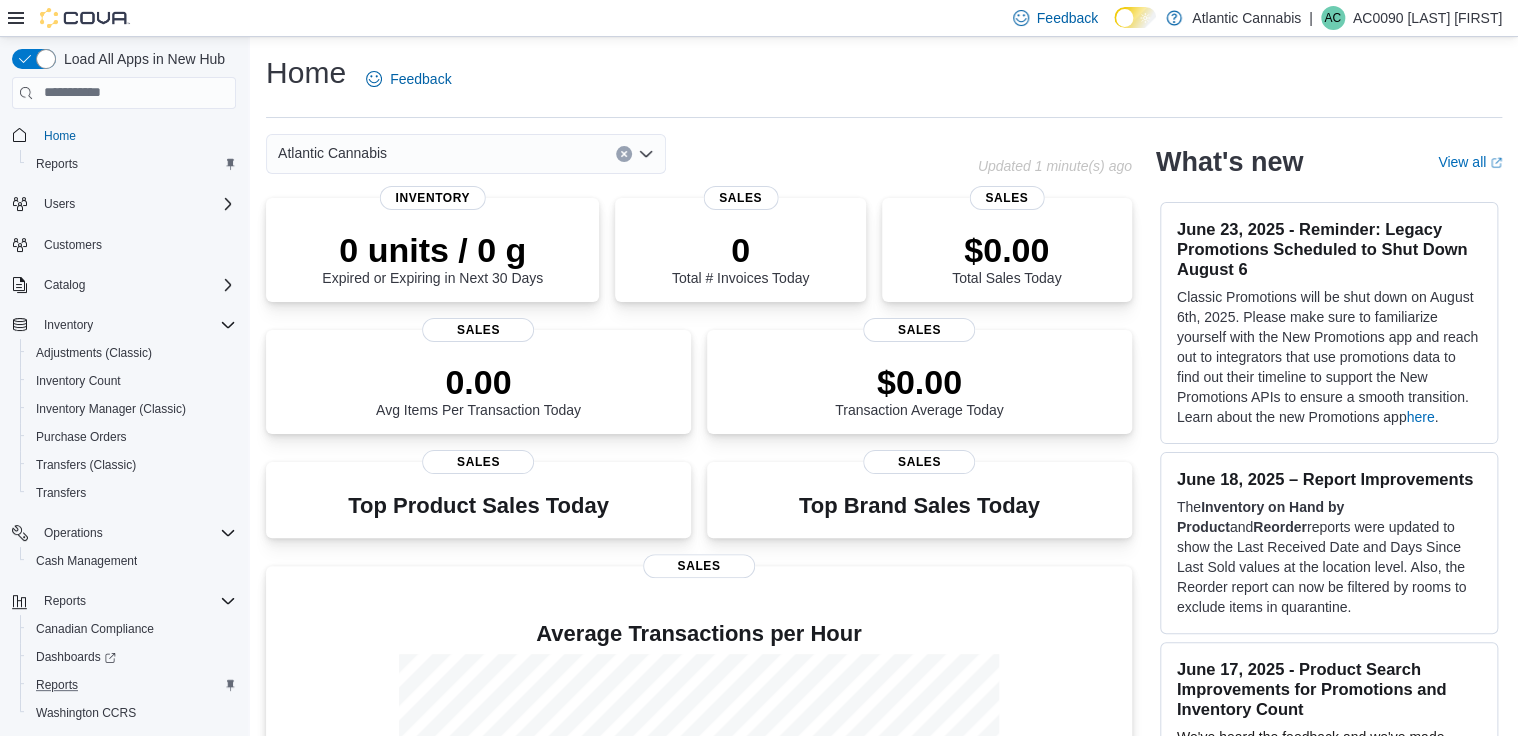 click on "Reports" at bounding box center (132, 685) 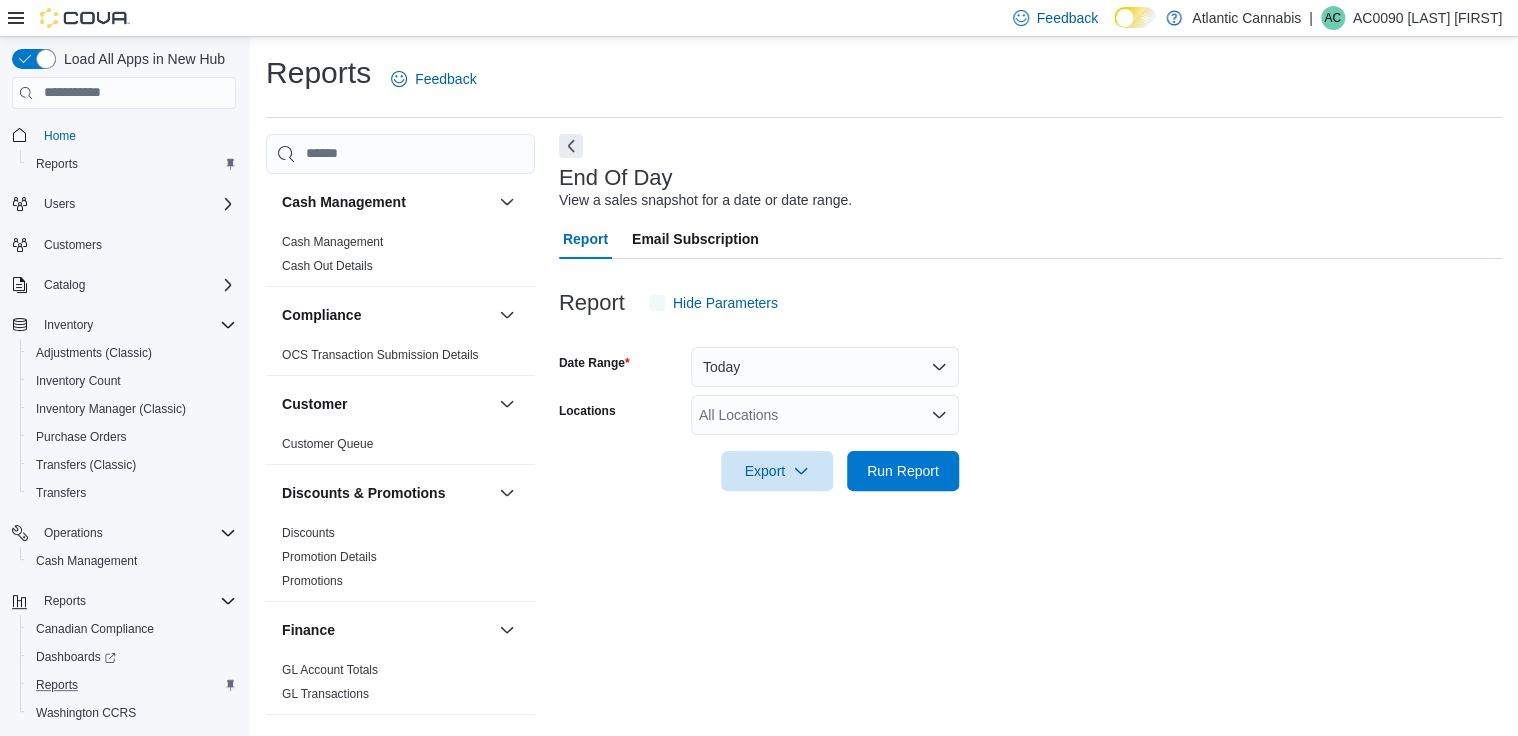 scroll, scrollTop: 5, scrollLeft: 0, axis: vertical 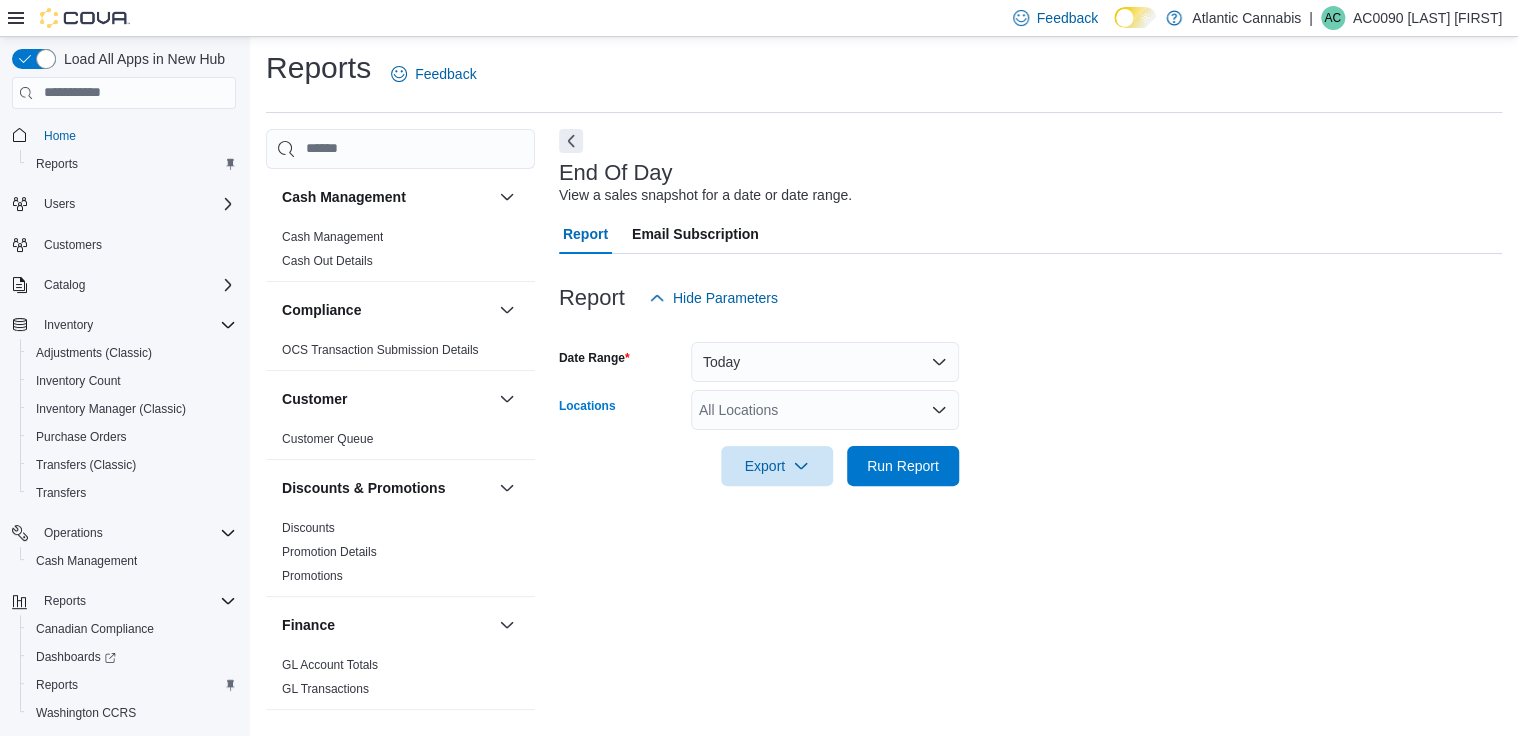 click on "All Locations" at bounding box center [825, 410] 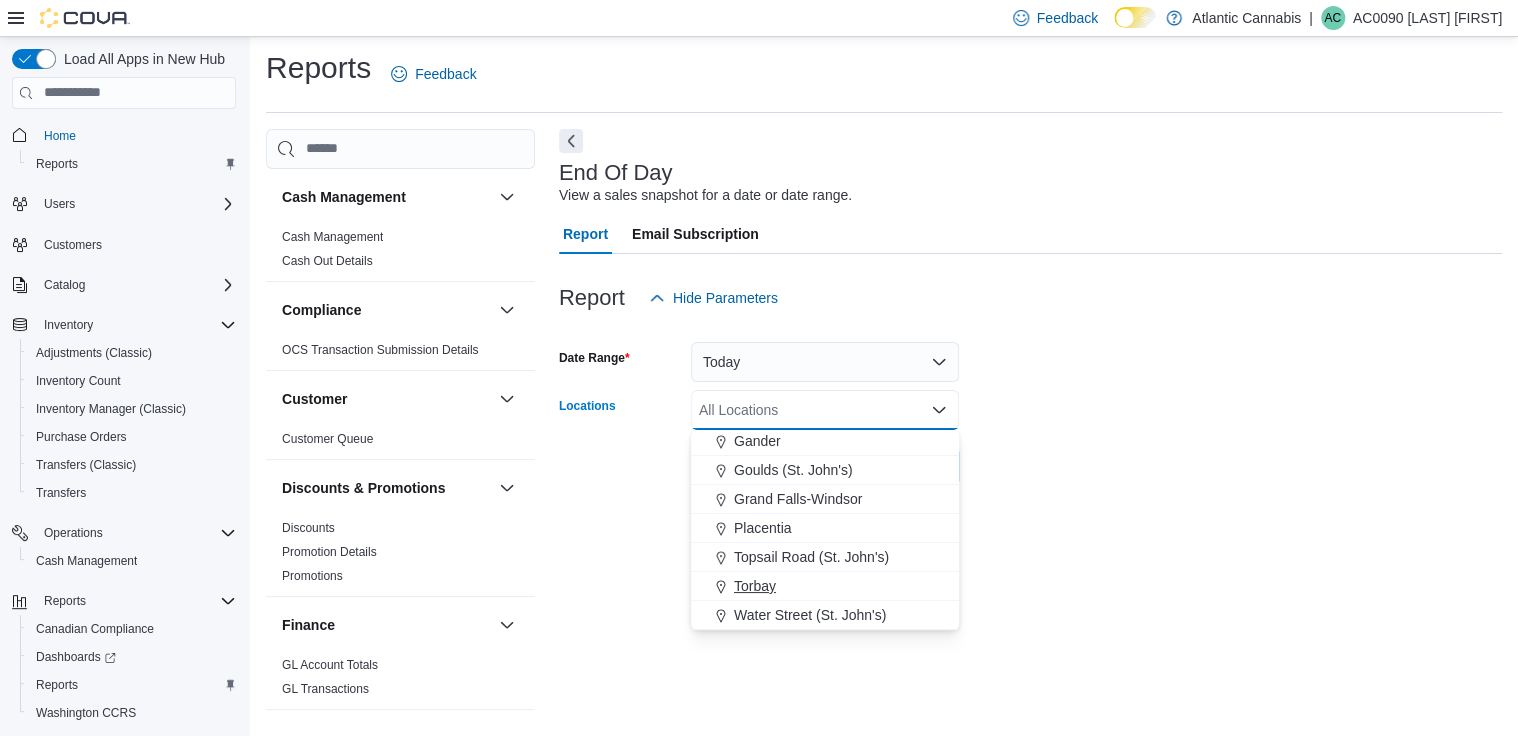 click on "Torbay" at bounding box center (755, 586) 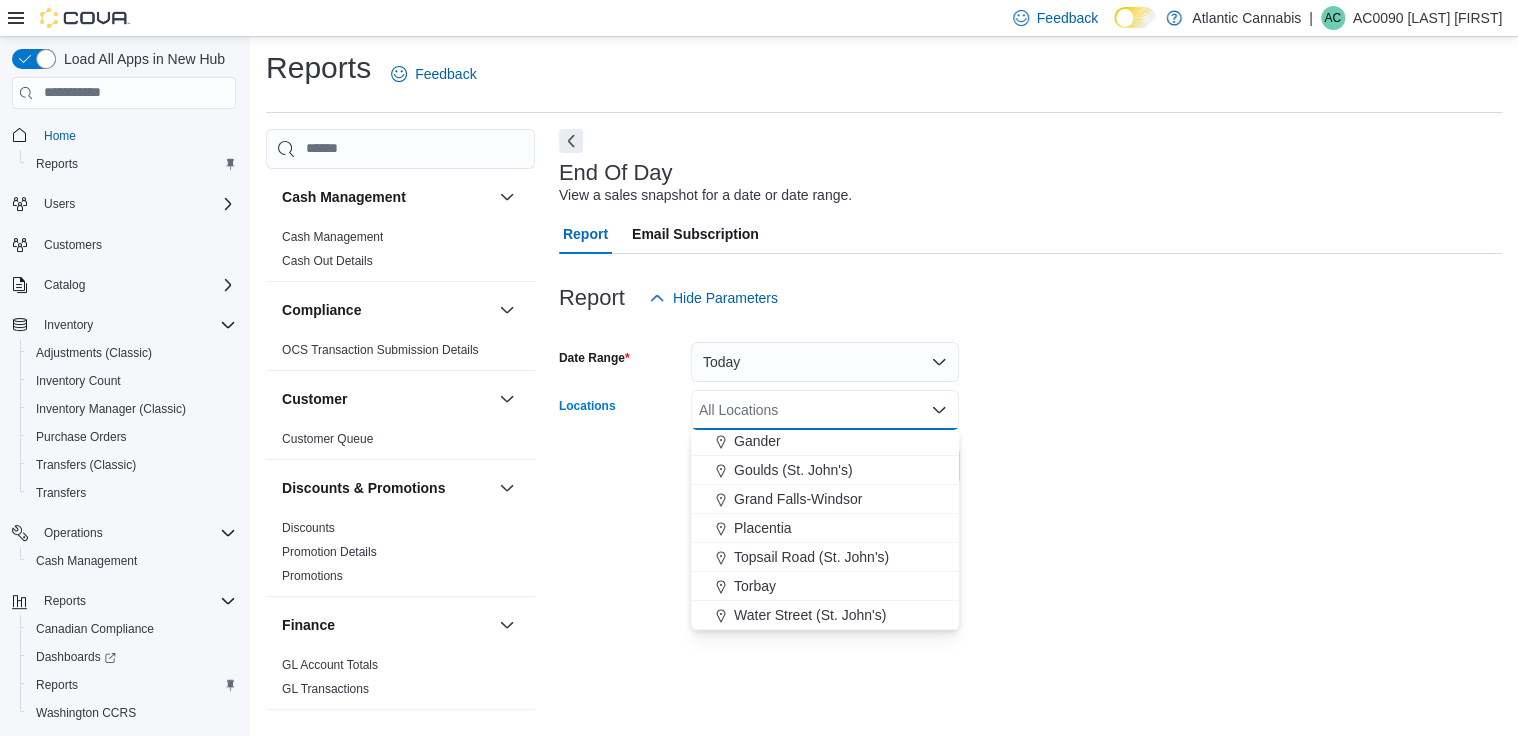 scroll, scrollTop: 90, scrollLeft: 0, axis: vertical 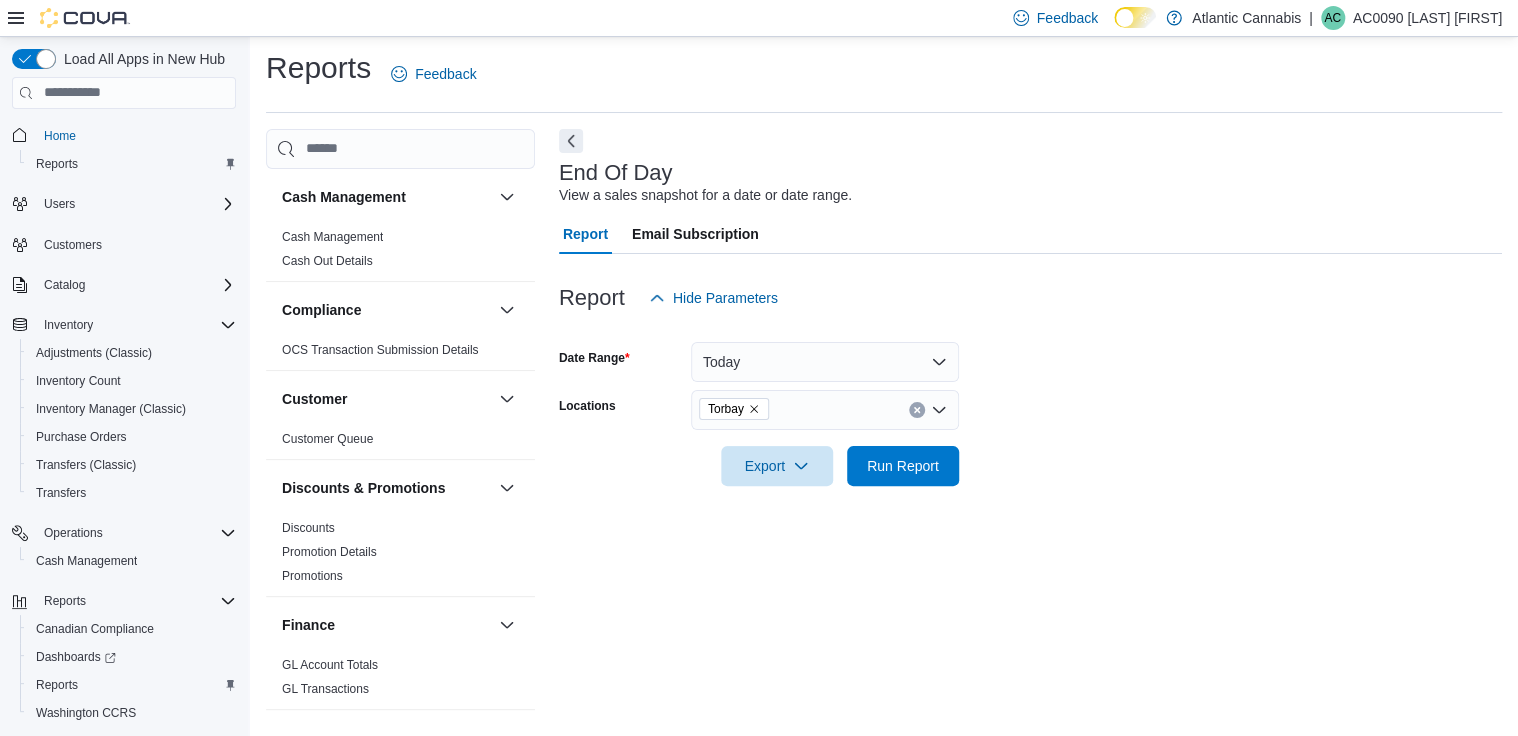 drag, startPoint x: 1124, startPoint y: 480, endPoint x: 1040, endPoint y: 467, distance: 85 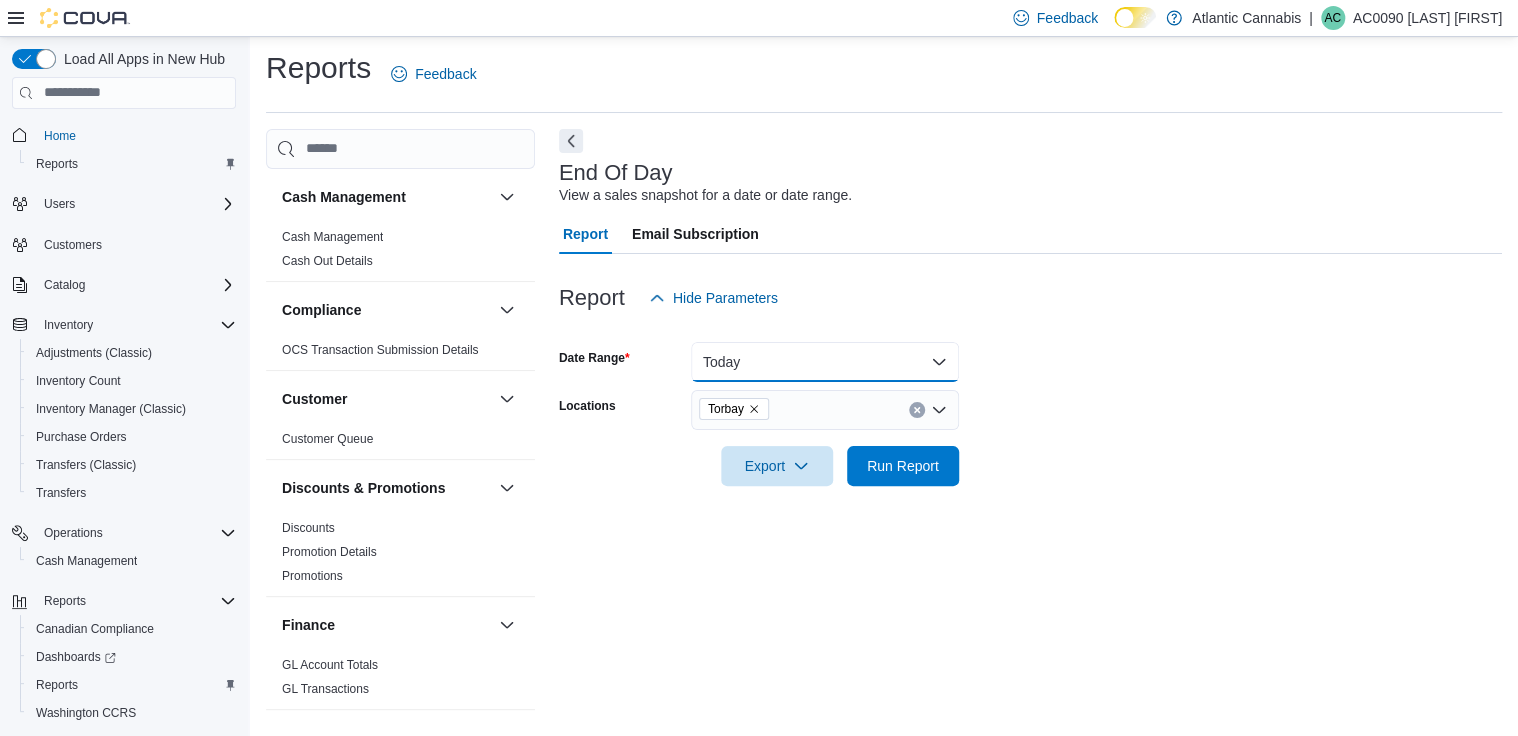 click on "Today" at bounding box center (825, 362) 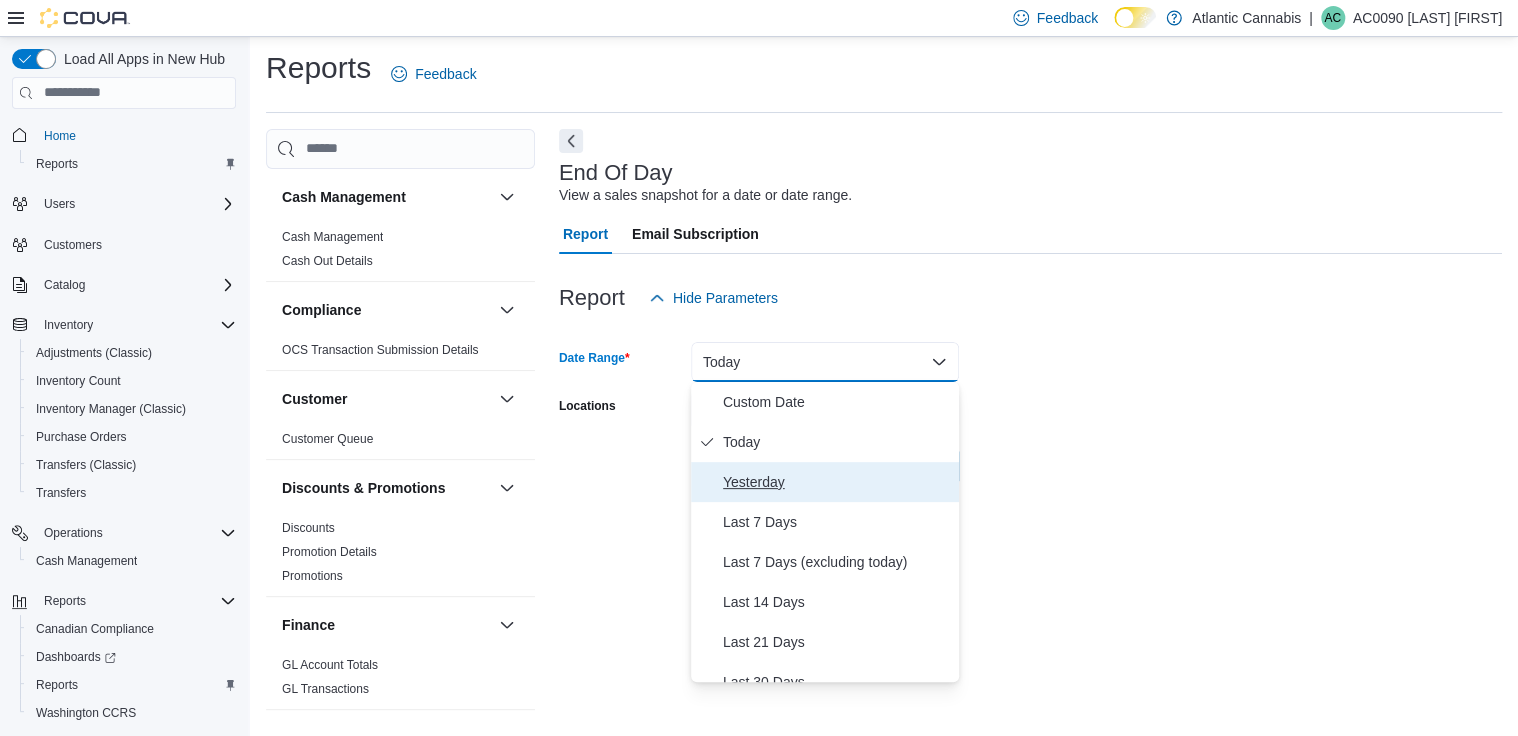 click on "Yesterday" at bounding box center [837, 482] 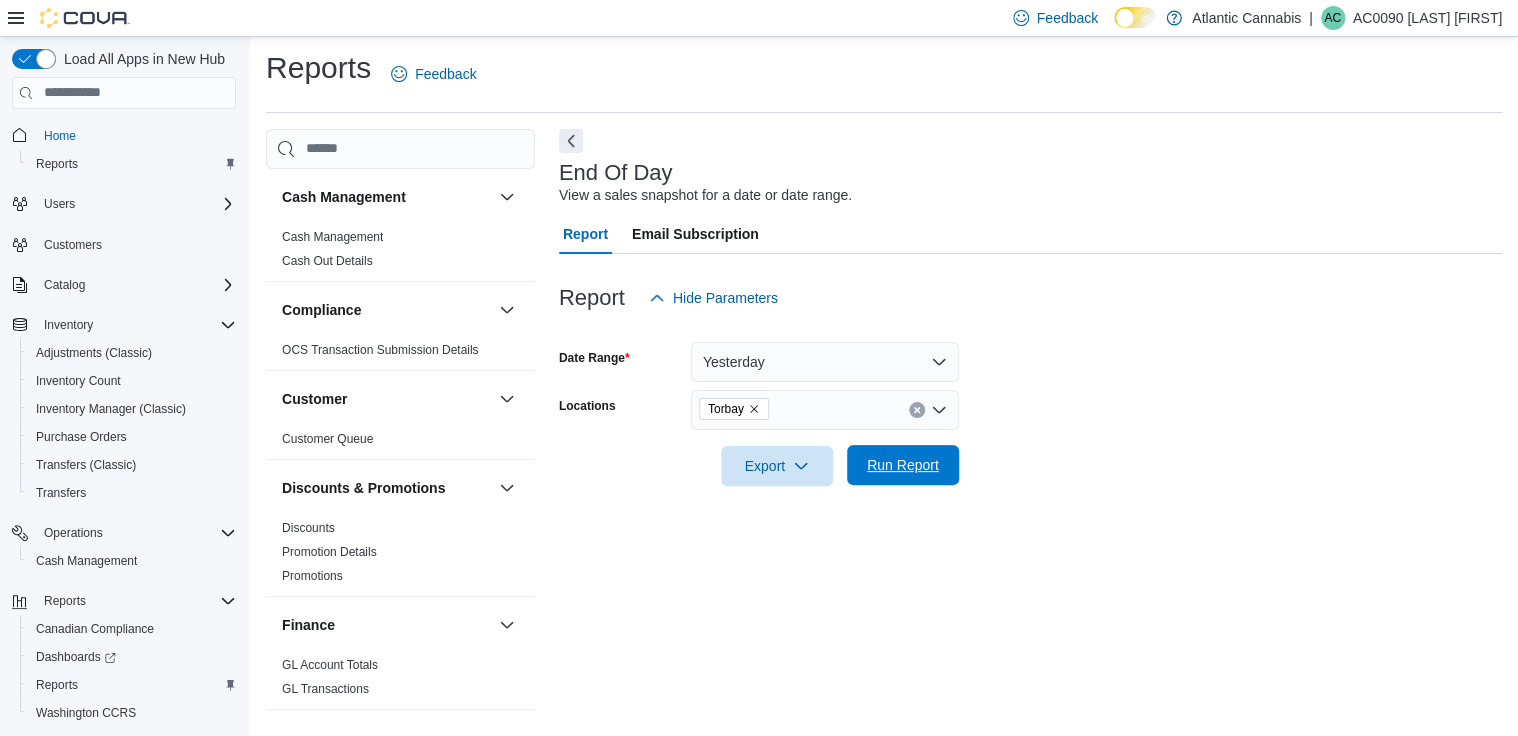 click on "Run Report" at bounding box center [903, 465] 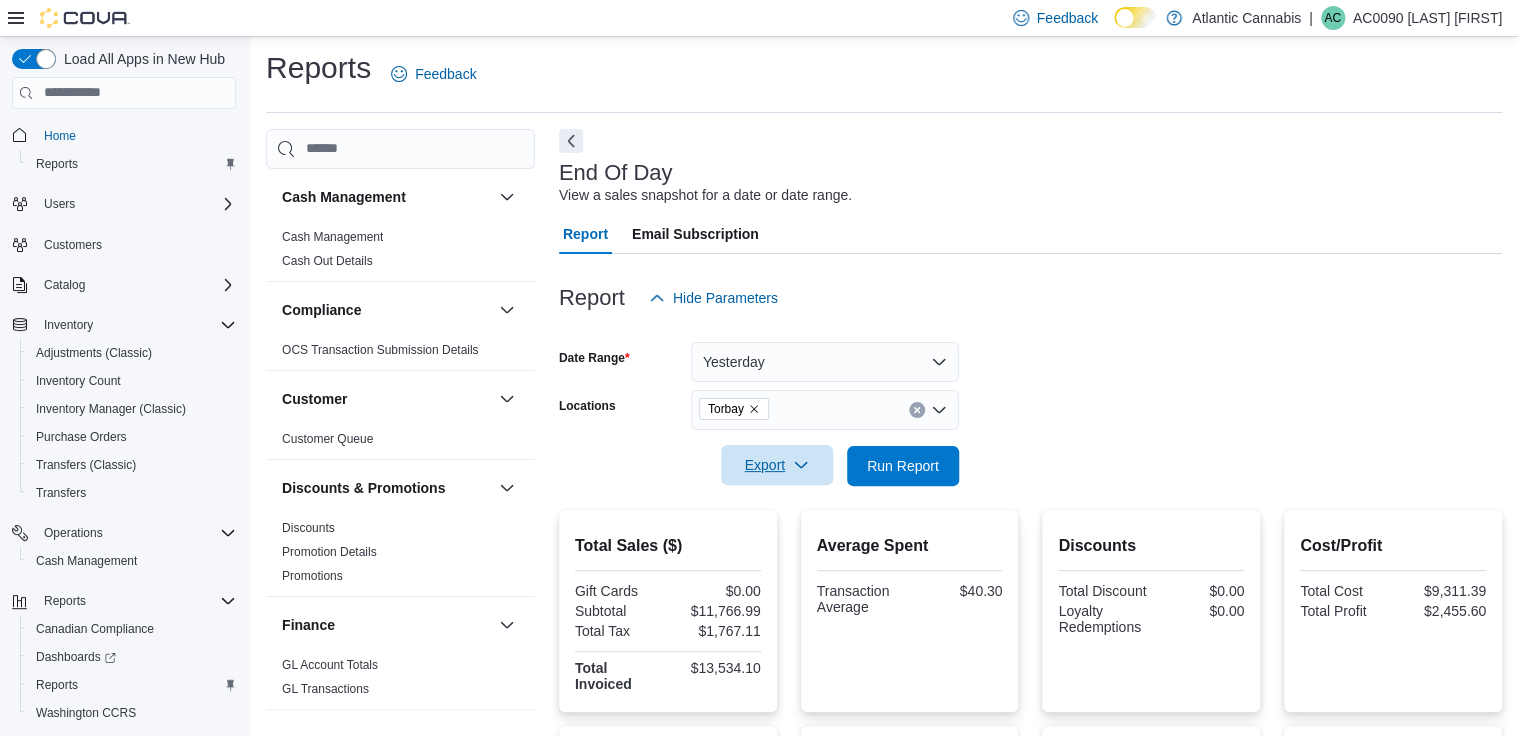 click 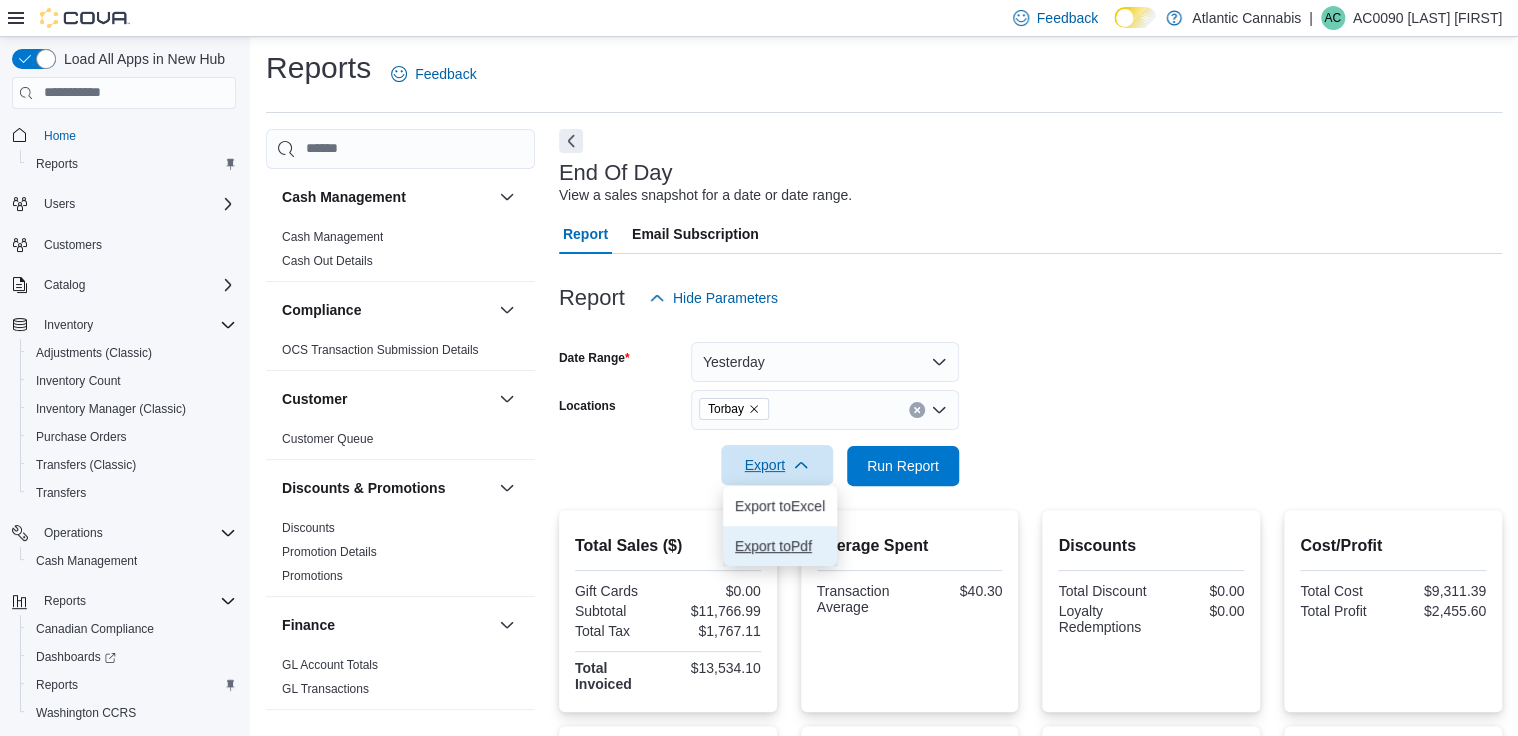 click on "Export to  Pdf" at bounding box center (780, 546) 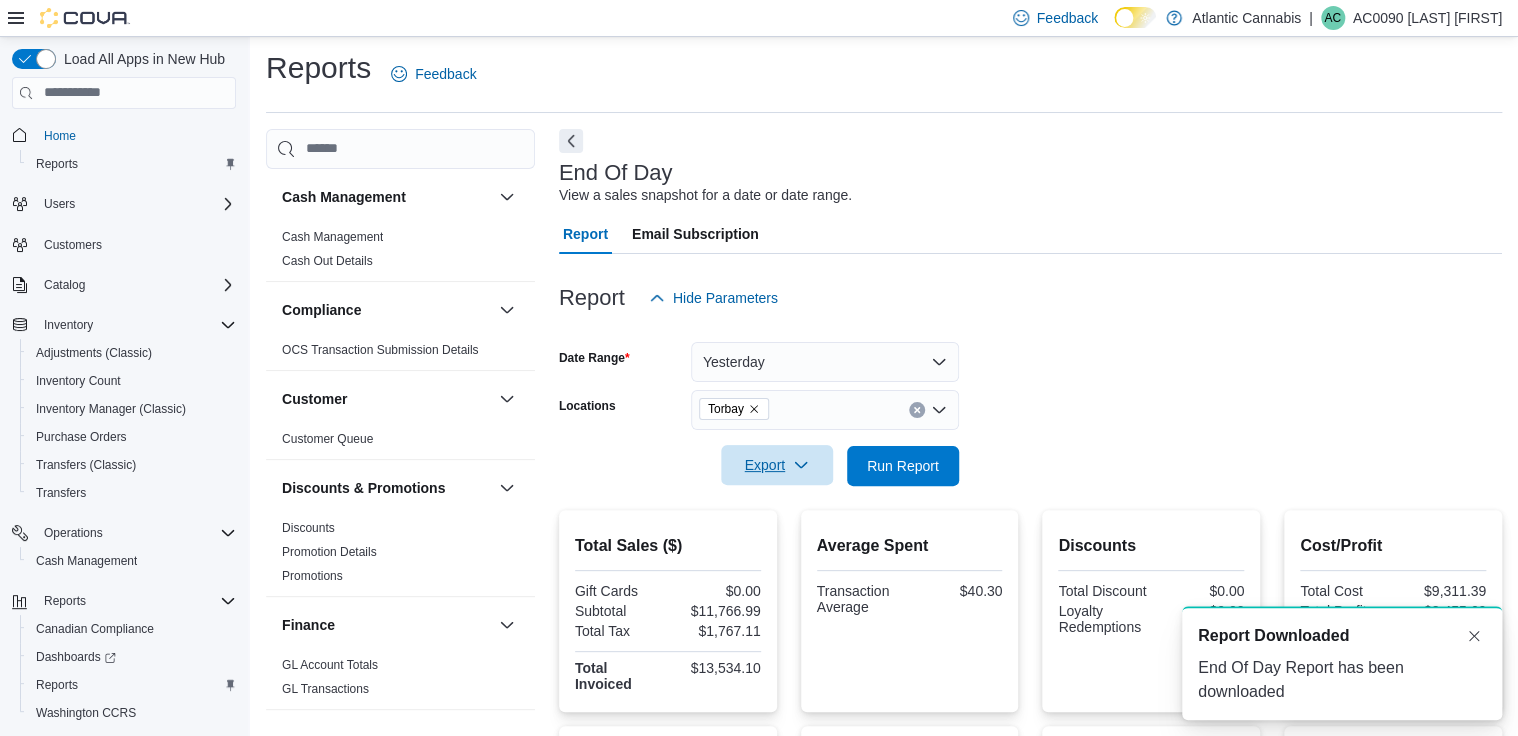 scroll, scrollTop: 0, scrollLeft: 0, axis: both 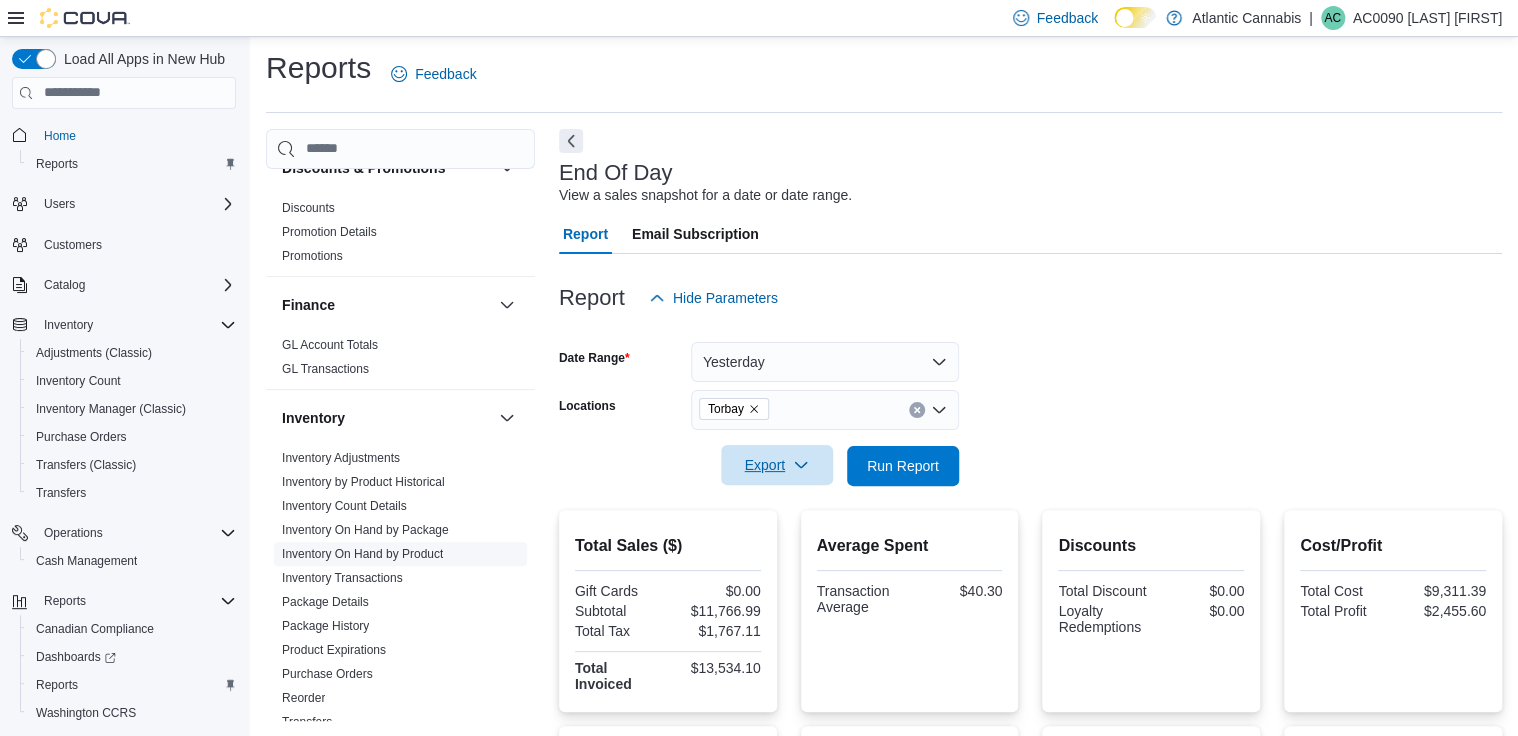 click on "Inventory On Hand by Product" at bounding box center [400, 554] 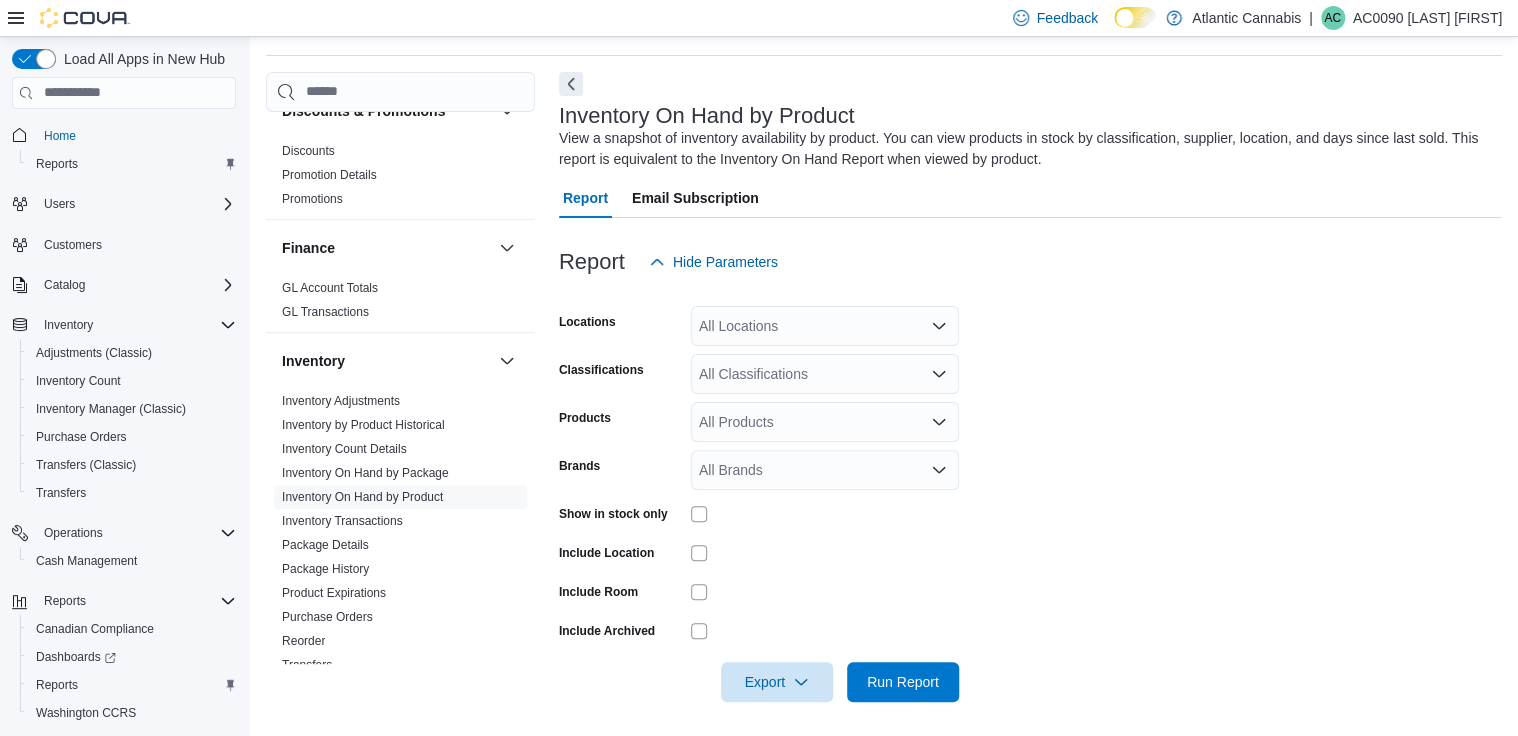 scroll, scrollTop: 67, scrollLeft: 0, axis: vertical 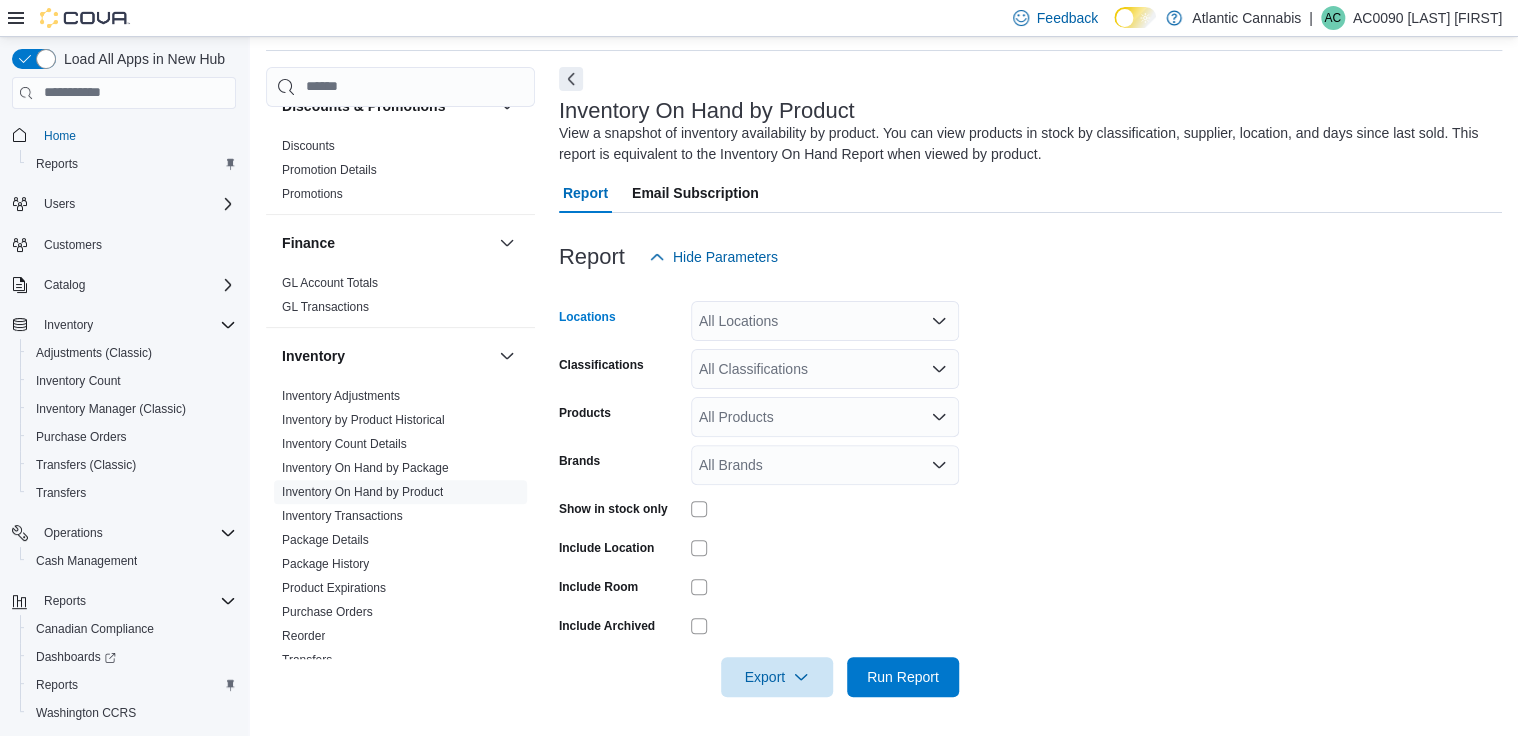 click on "All Locations" at bounding box center [825, 321] 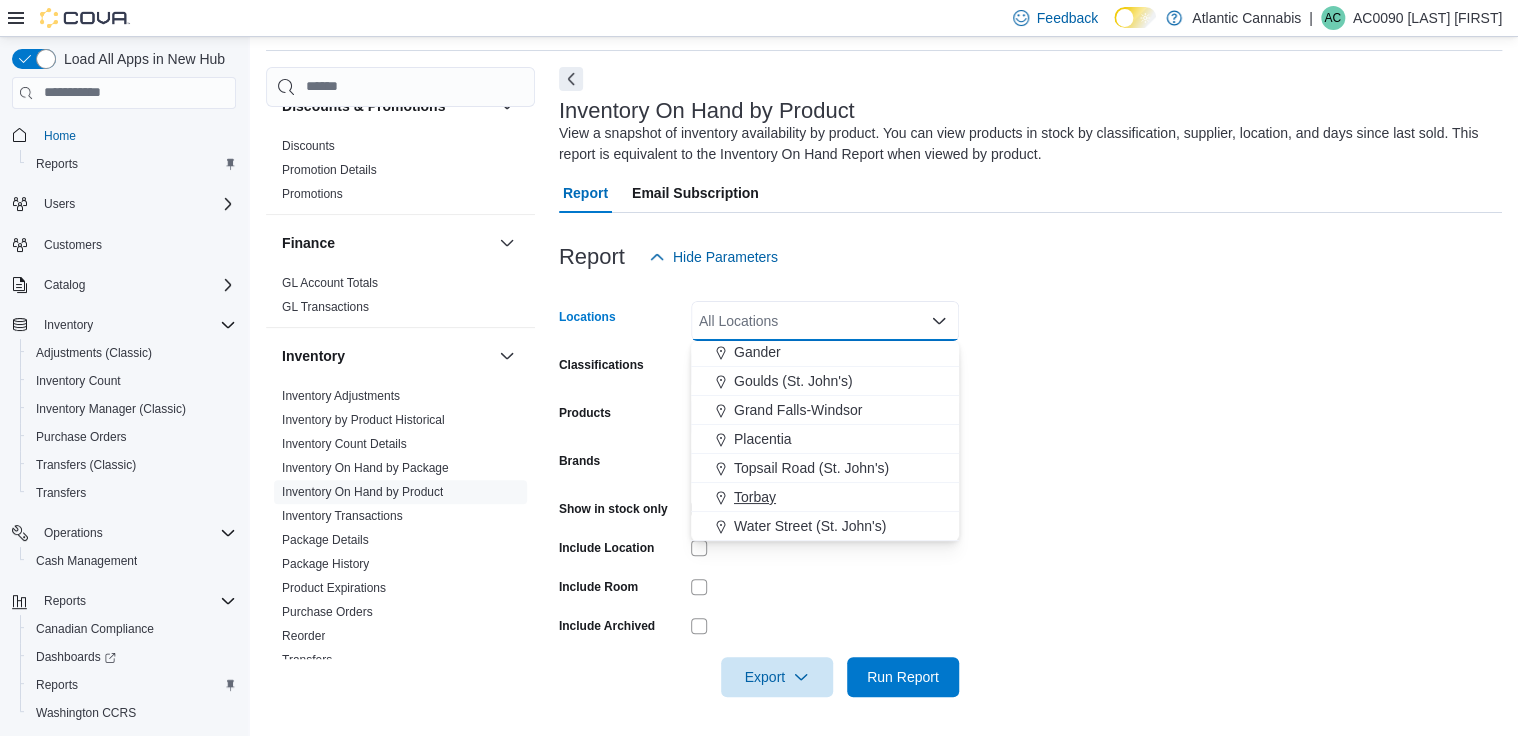 click on "Torbay" at bounding box center [755, 497] 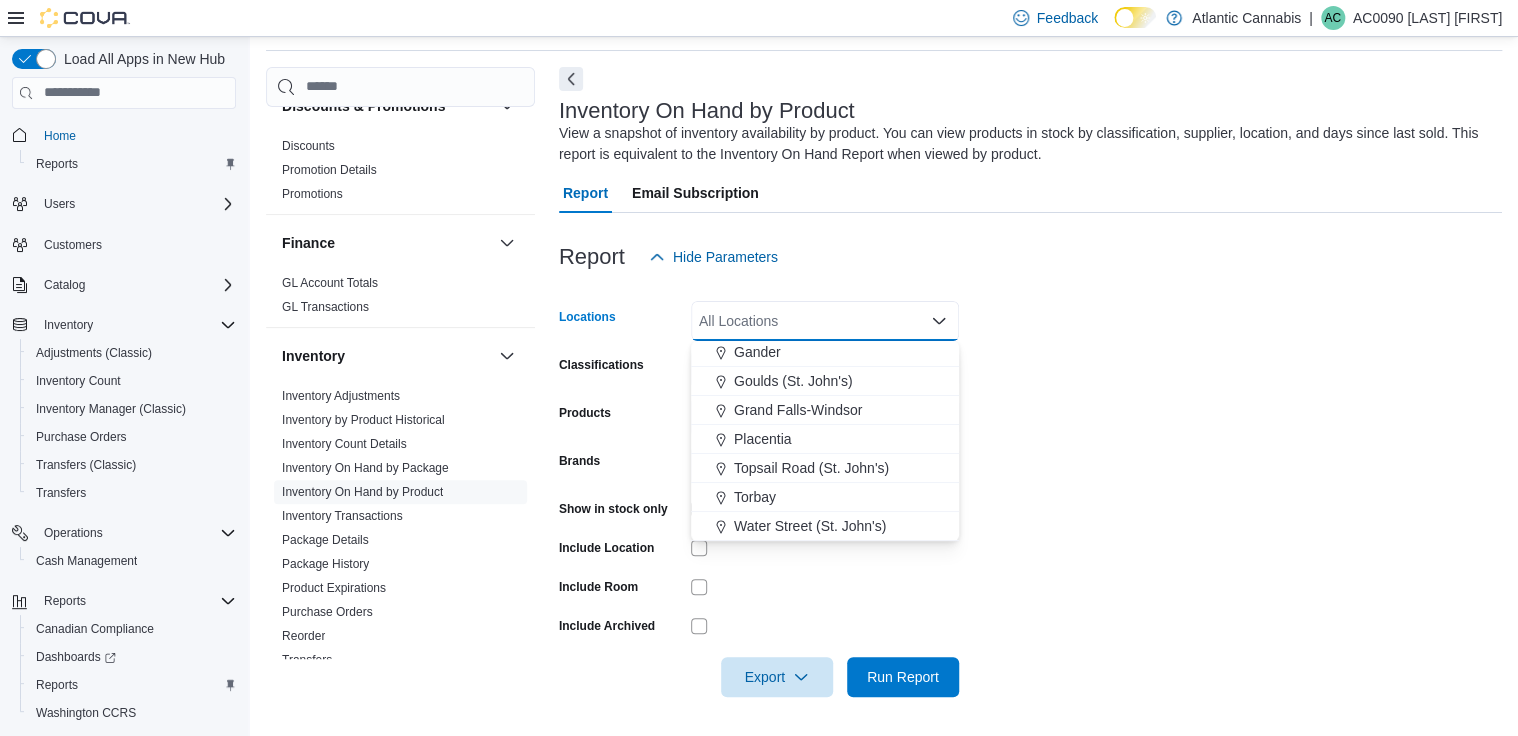 scroll, scrollTop: 90, scrollLeft: 0, axis: vertical 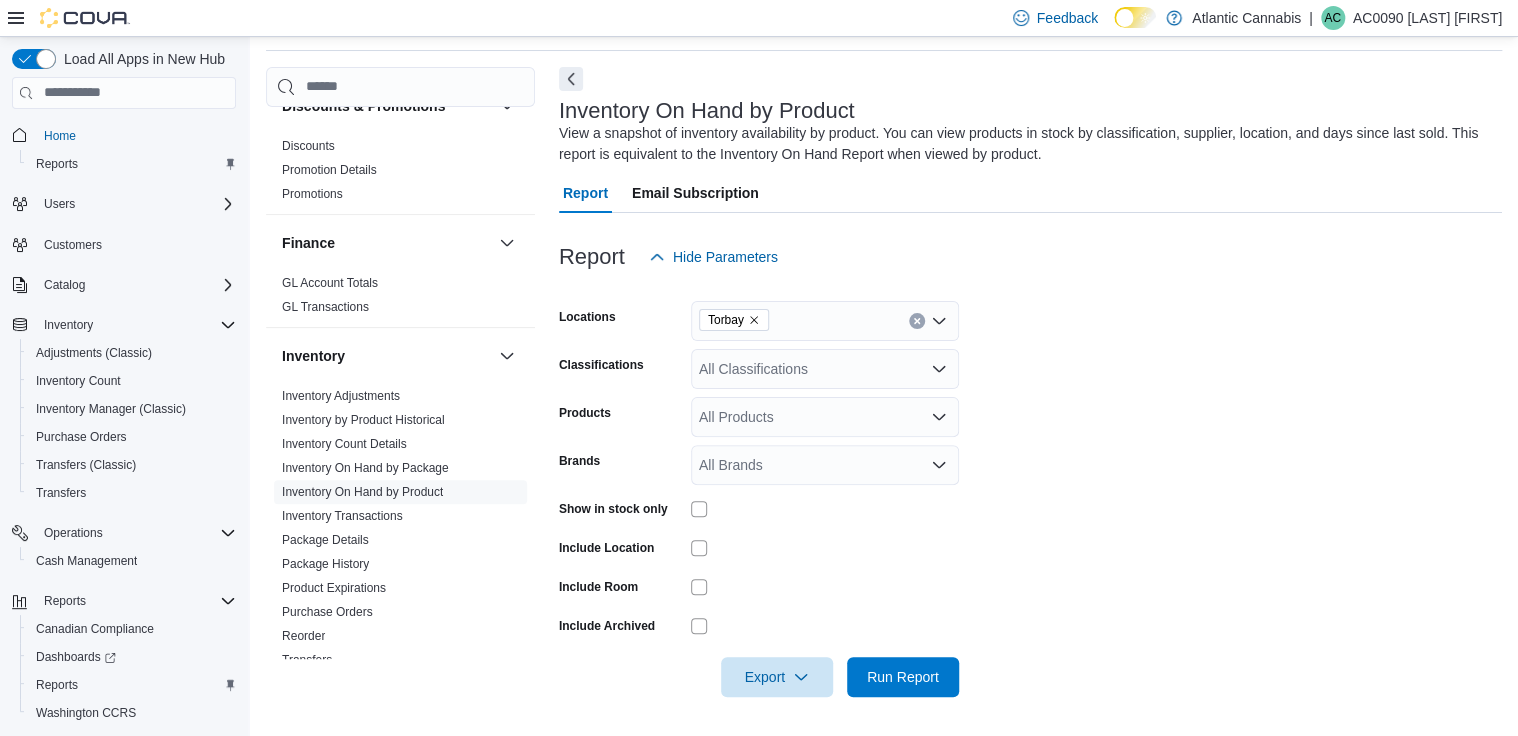 click at bounding box center (1030, 225) 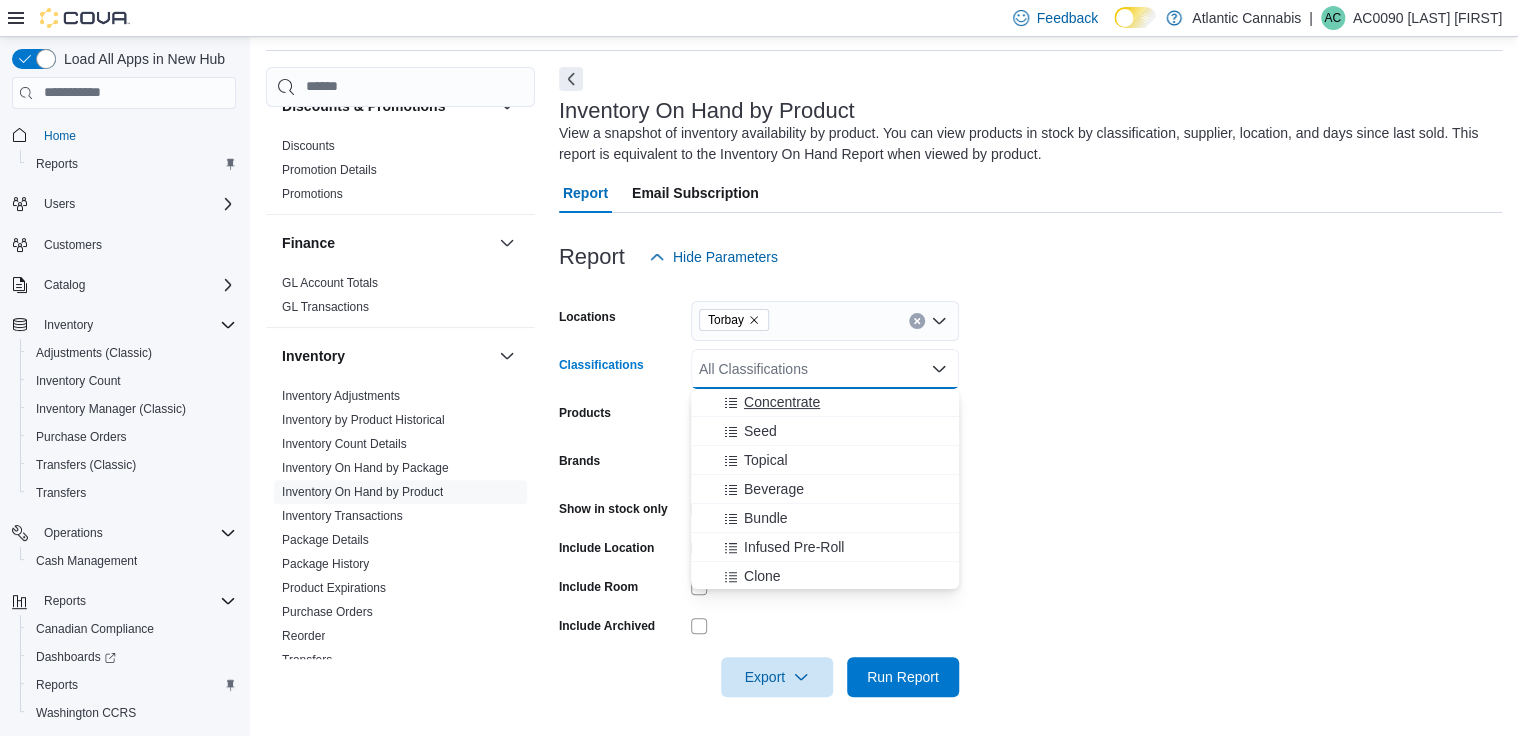 click on "Concentrate" at bounding box center (782, 402) 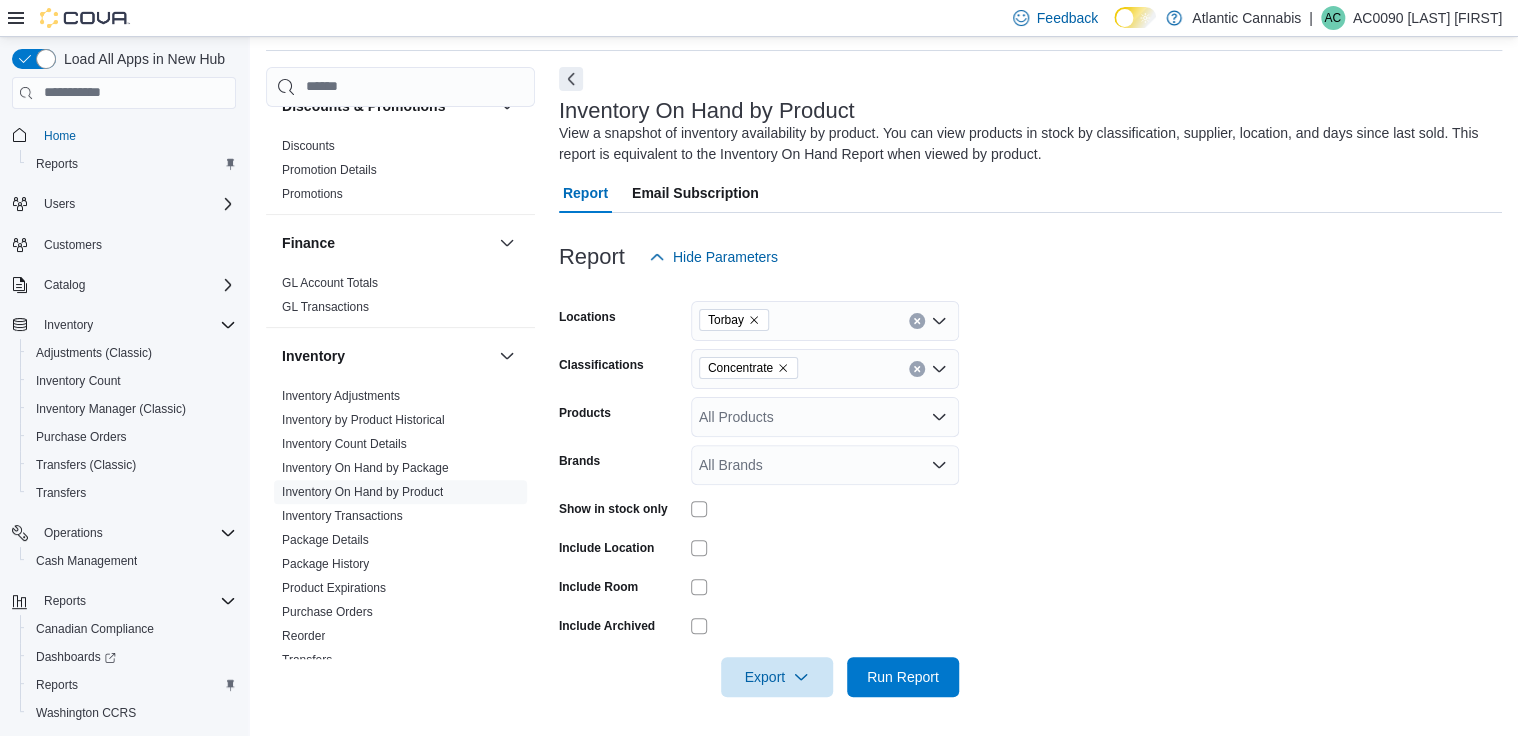 click on "Locations Torbay Classifications Concentrate Products All Products Brands All Brands Show in stock only Include Location Include Room Include Archived Export  Run Report" at bounding box center [1030, 487] 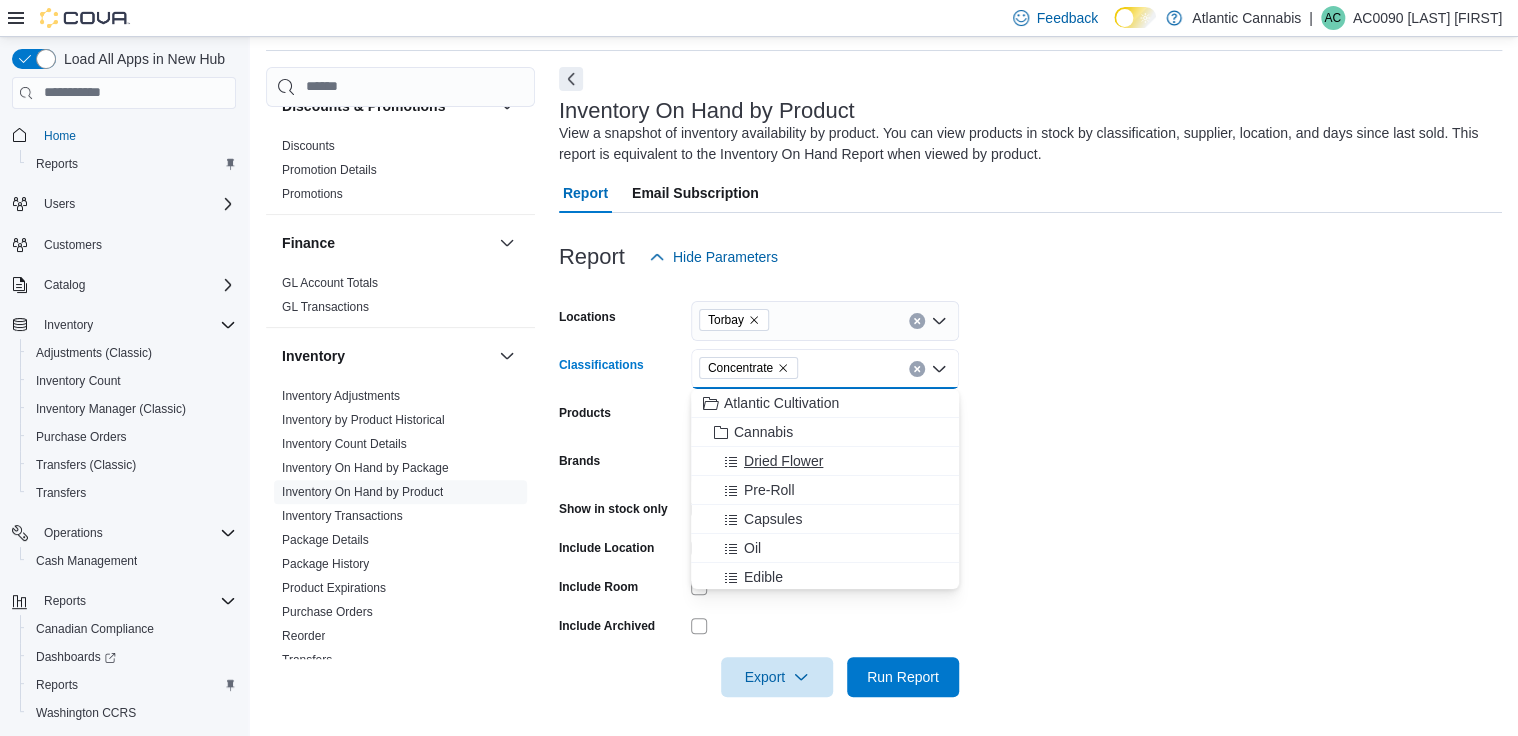 click on "Dried Flower" at bounding box center (783, 461) 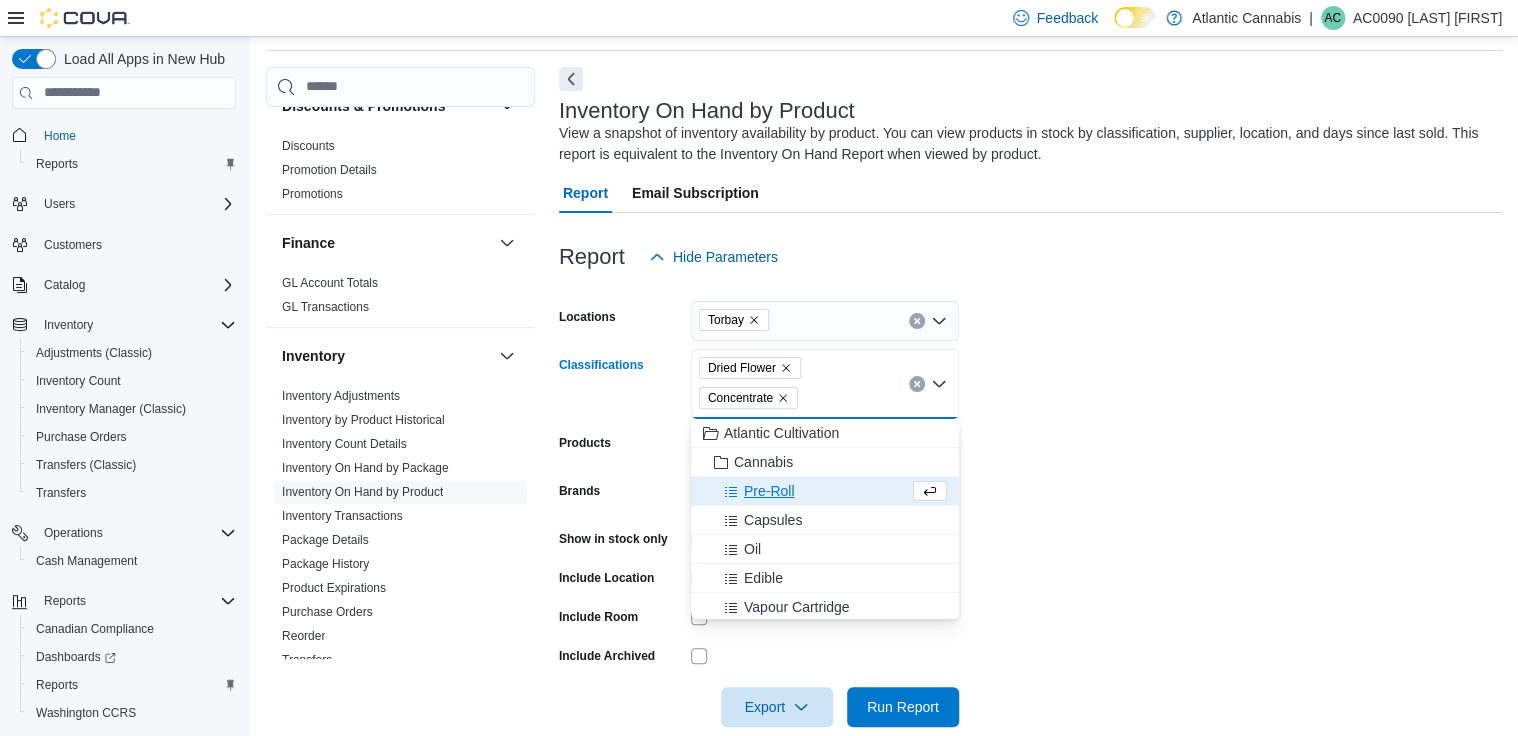 click on "Locations Torbay Classifications Dried Flower Concentrate Combo box. Selected. Dried Flower, Concentrate. Press Backspace to delete Concentrate. Combo box input. All Classifications. Type some text or, to display a list of choices, press Down Arrow. To exit the list of choices, press Escape. Products All Products Brands All Brands Show in stock only Include Location Include Room Include Archived Export  Run Report" at bounding box center (1030, 502) 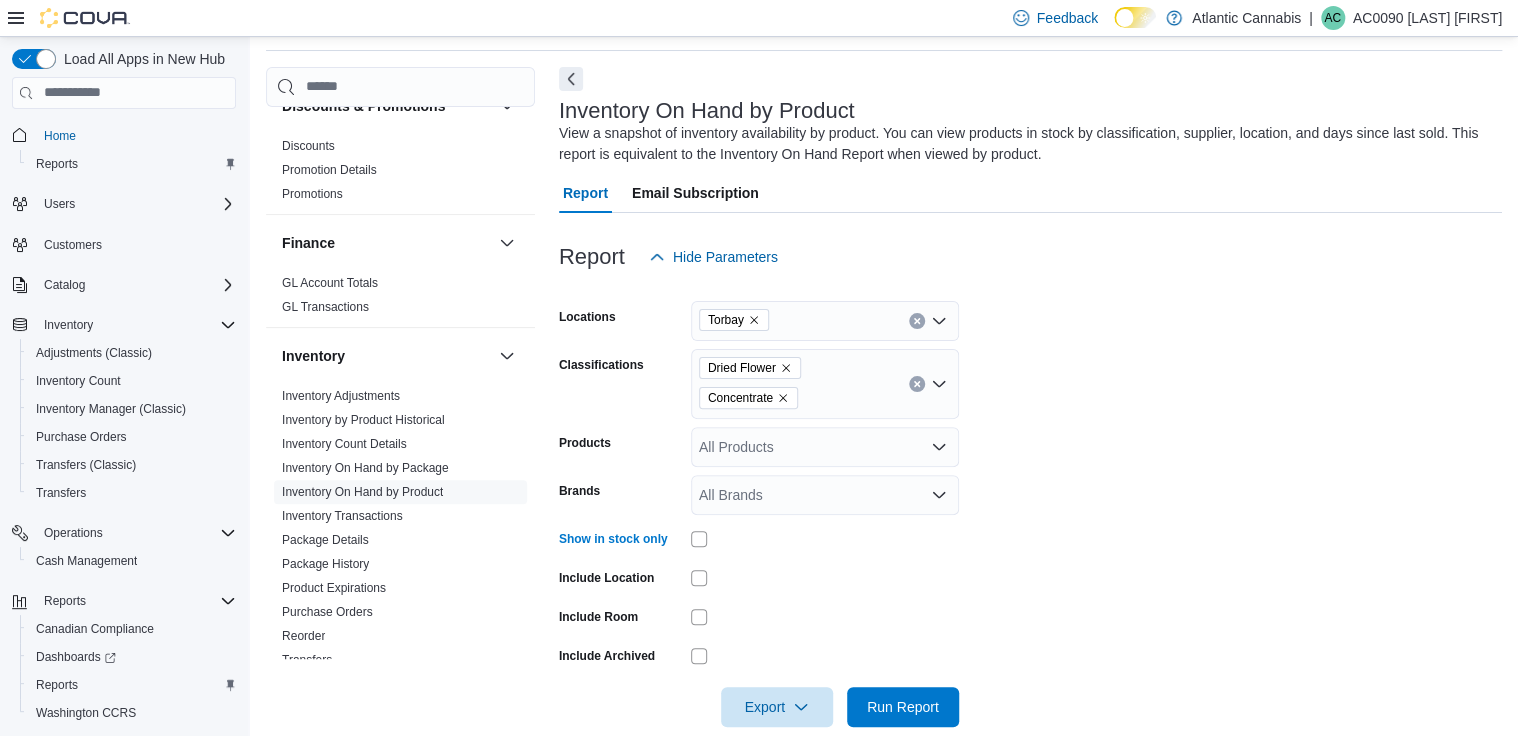 click on "All Products" at bounding box center [825, 447] 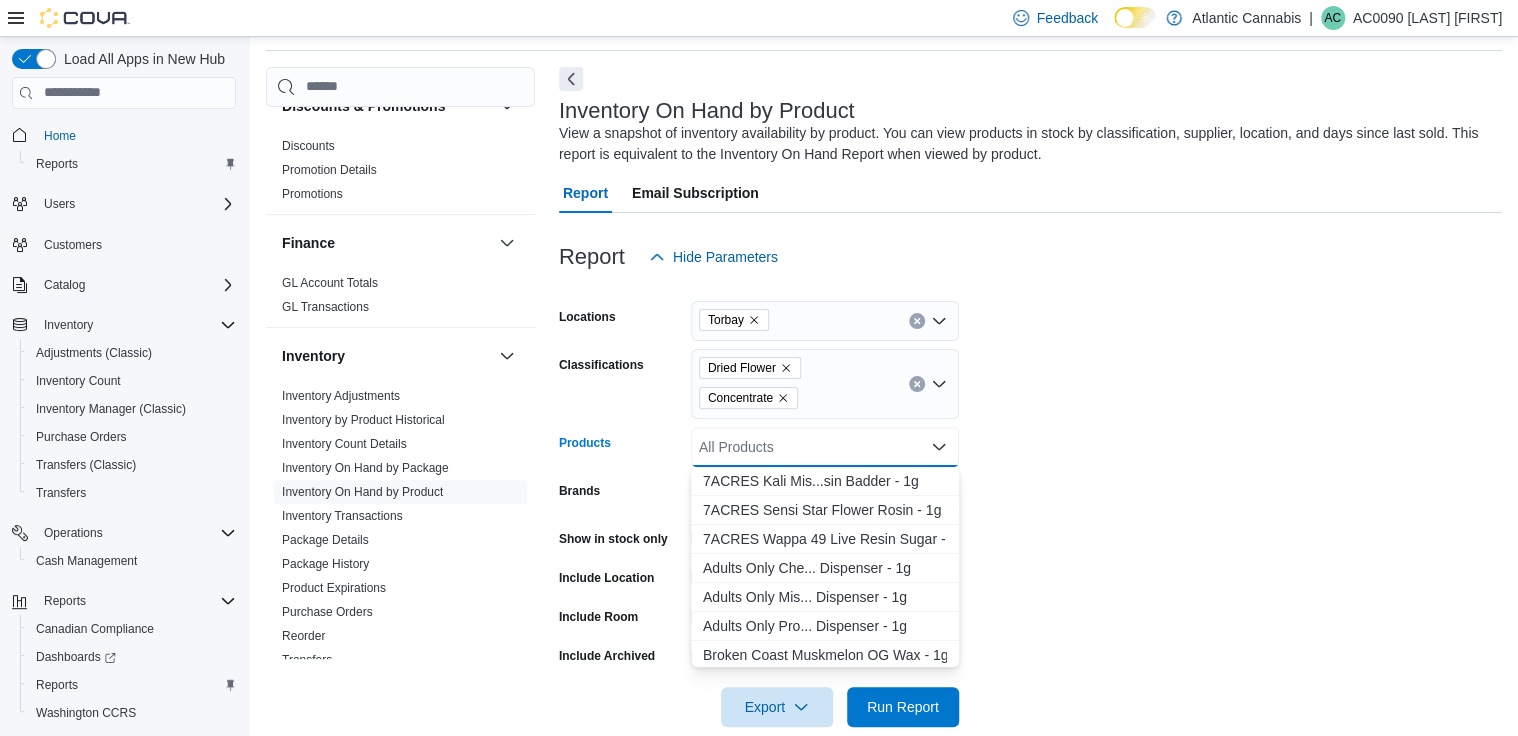 click on "Locations Torbay Classifications Dried Flower Concentrate Products All Products Combo box. Selected. Combo box input. All Products. Type some text or, to display a list of choices, press Down Arrow. To exit the list of choices, press Escape. Brands All Brands Show in stock only Include Location Include Room Include Archived Export  Run Report" at bounding box center (1030, 502) 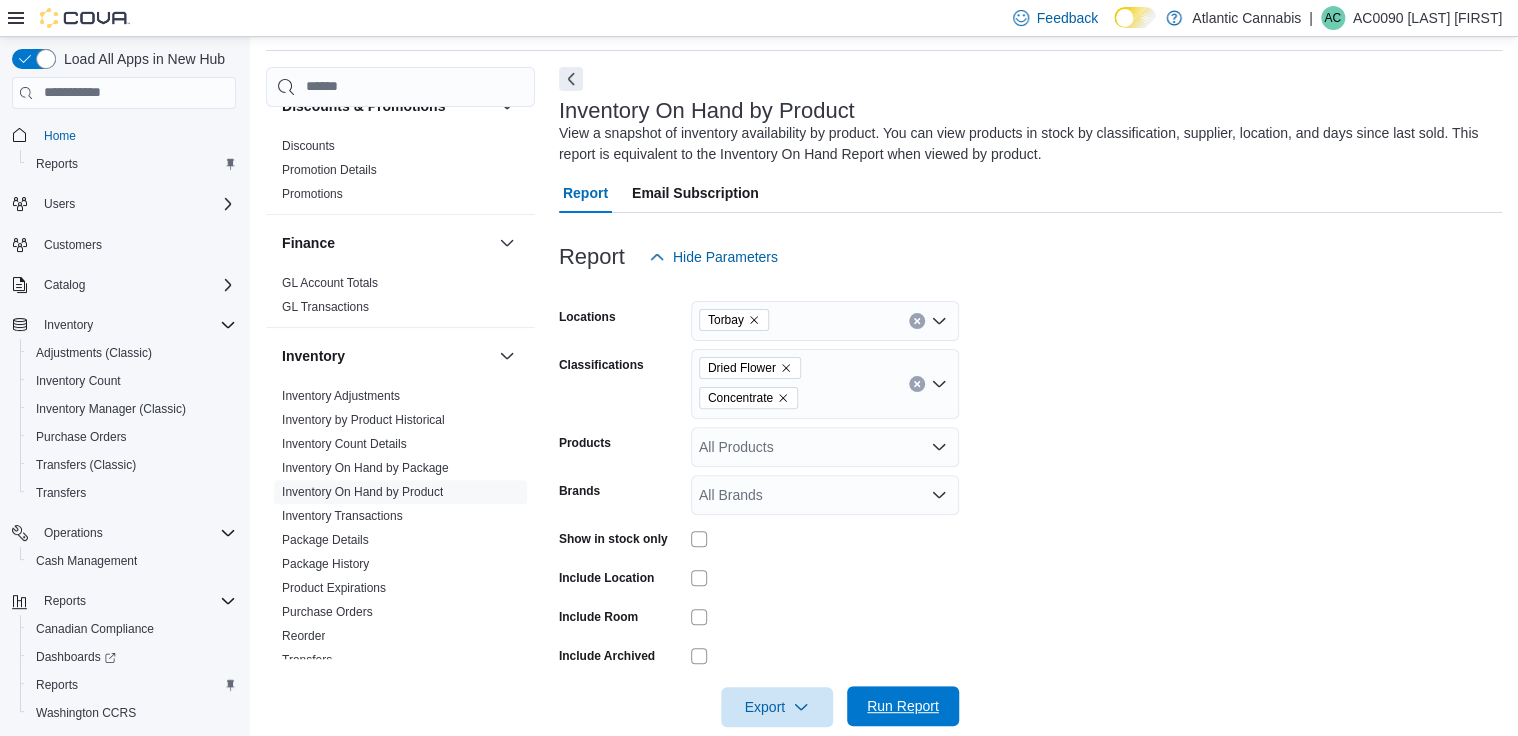 click on "Run Report" at bounding box center [903, 706] 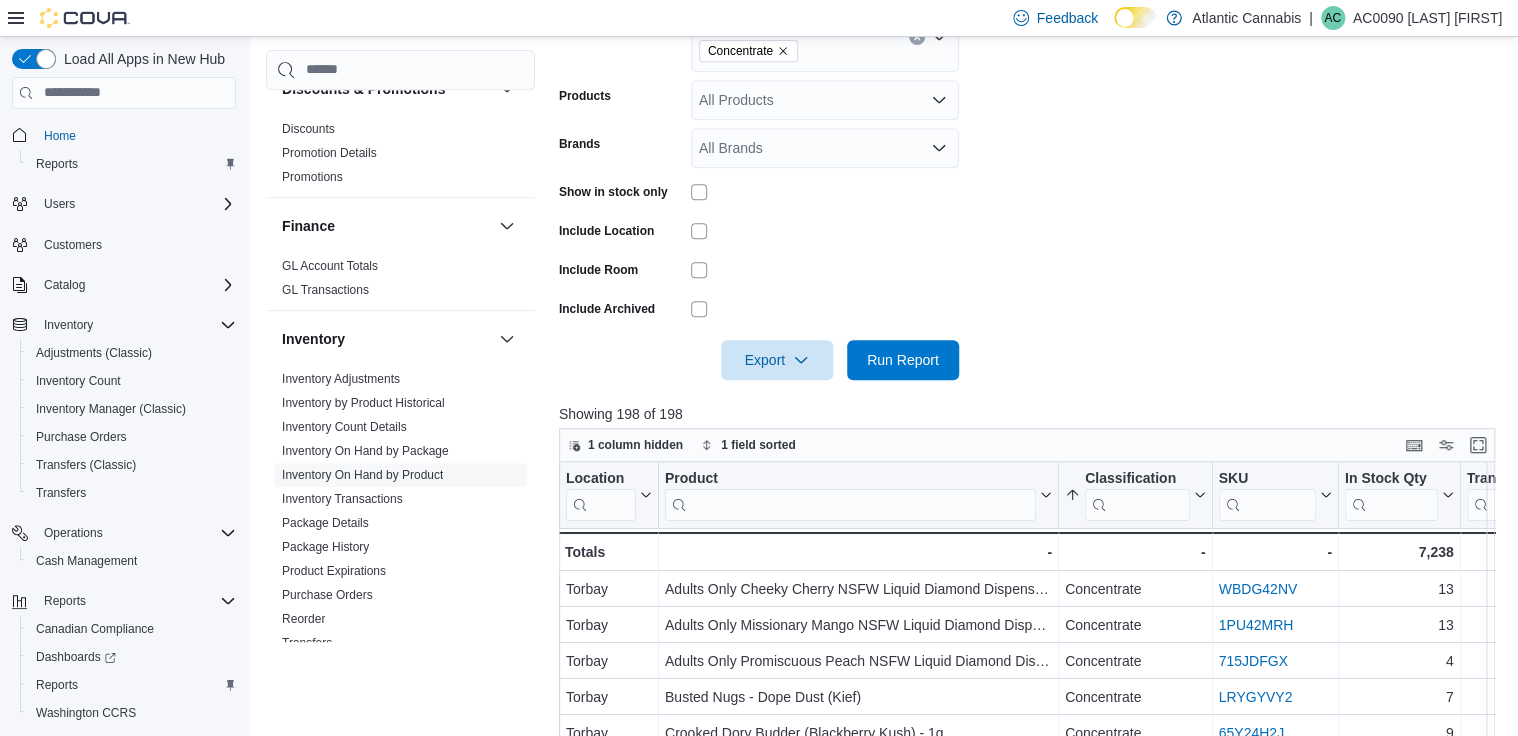 scroll, scrollTop: 467, scrollLeft: 0, axis: vertical 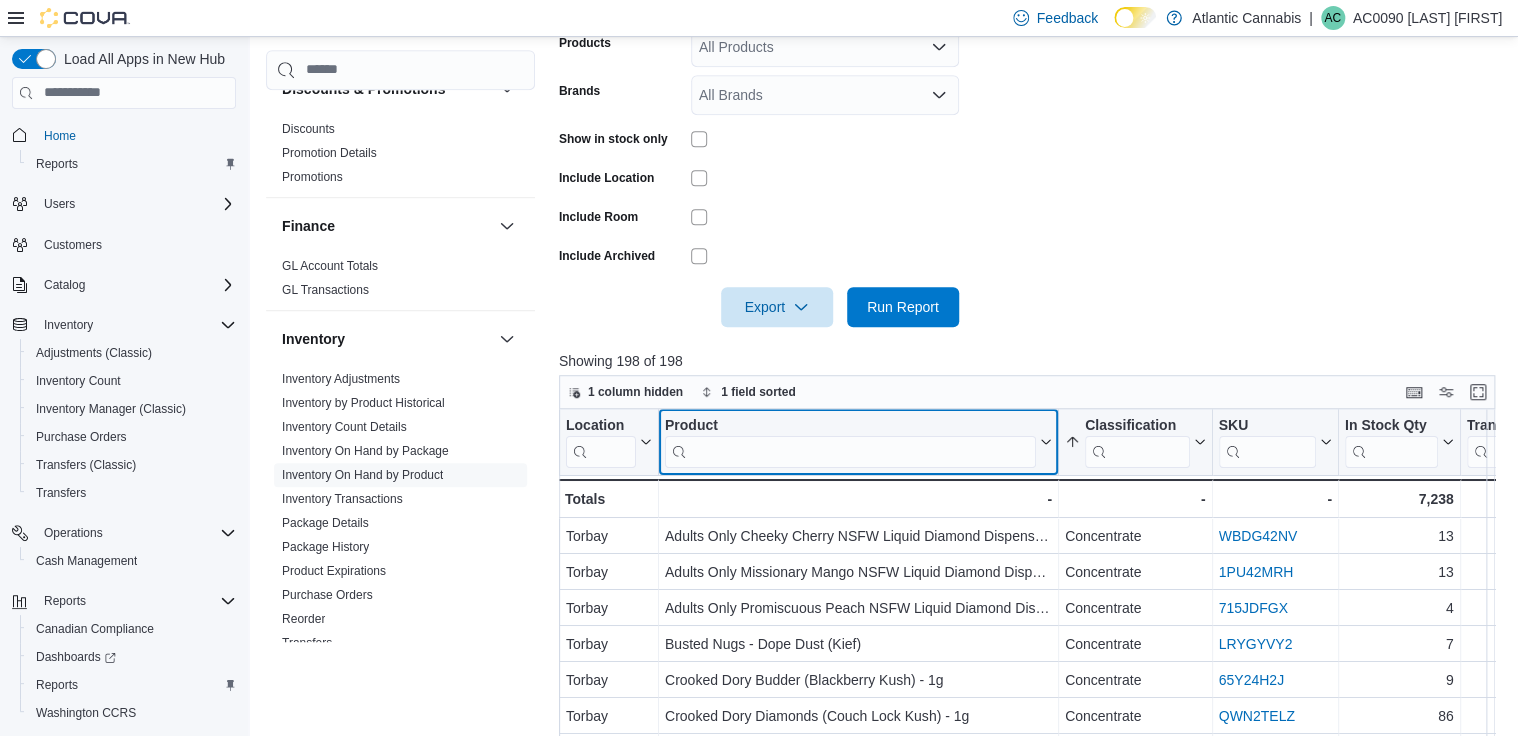 click at bounding box center (850, 451) 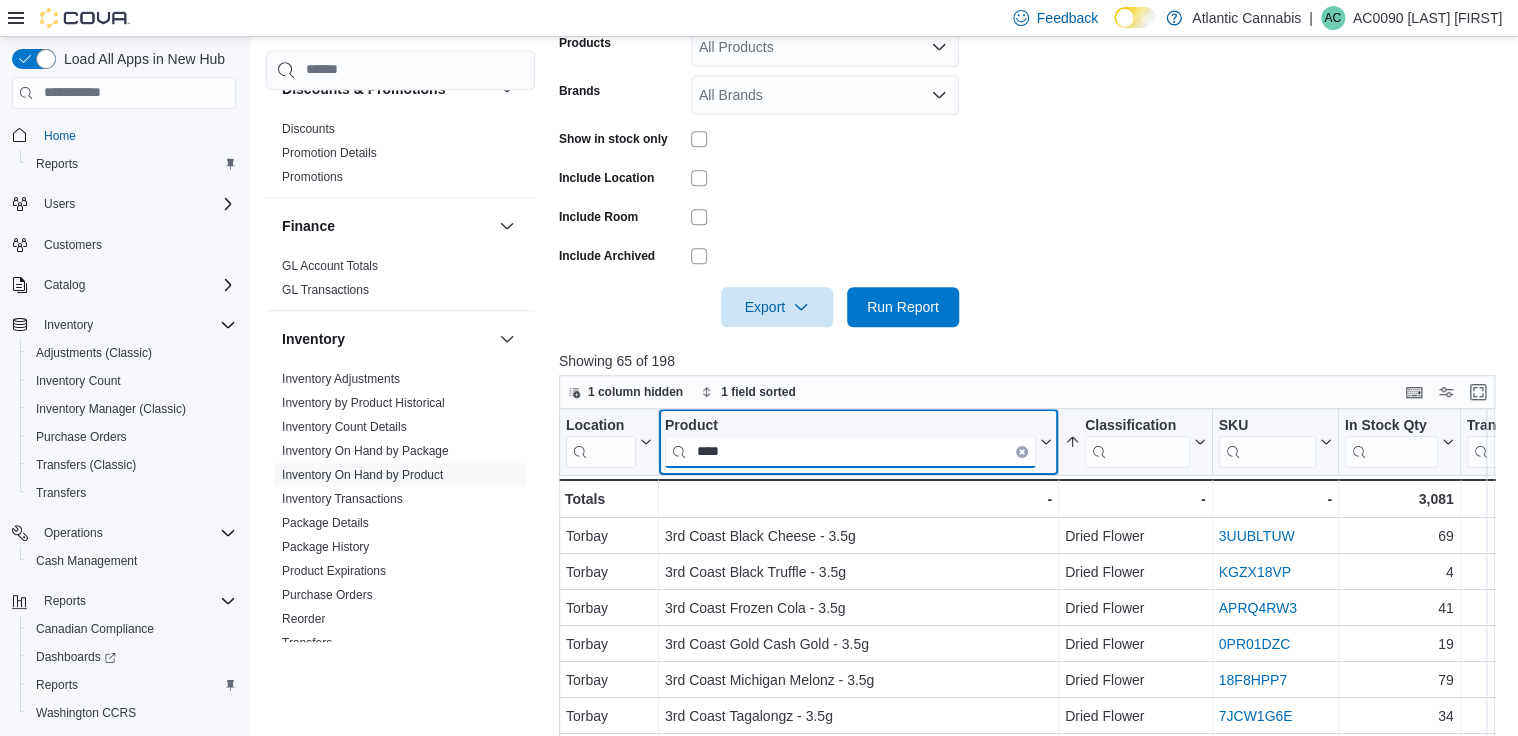 type on "****" 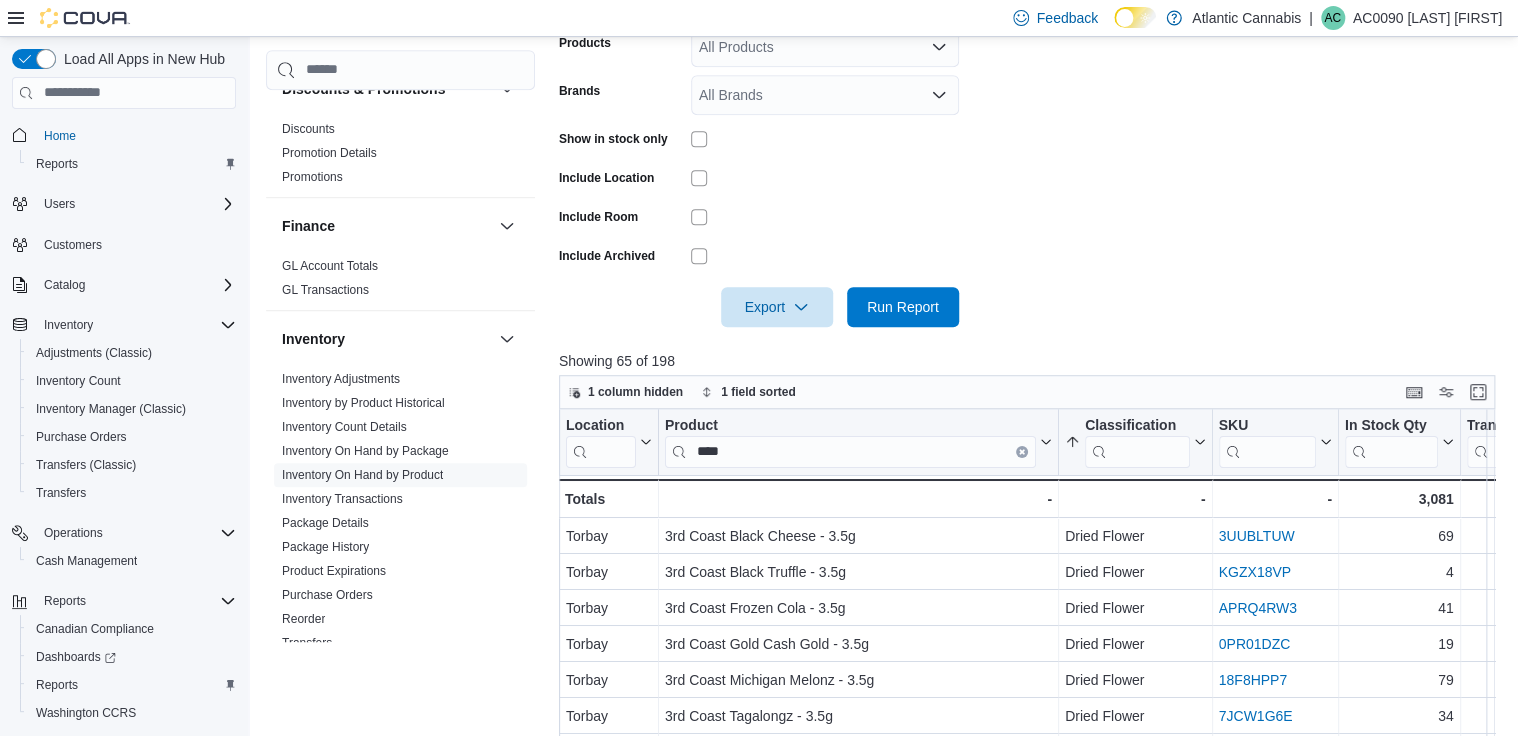 click on "Locations Torbay Classifications Dried Flower Concentrate Products All Products Brands All Brands Show in stock only Include Location Include Room Include Archived Export  Run Report" at bounding box center [1031, 102] 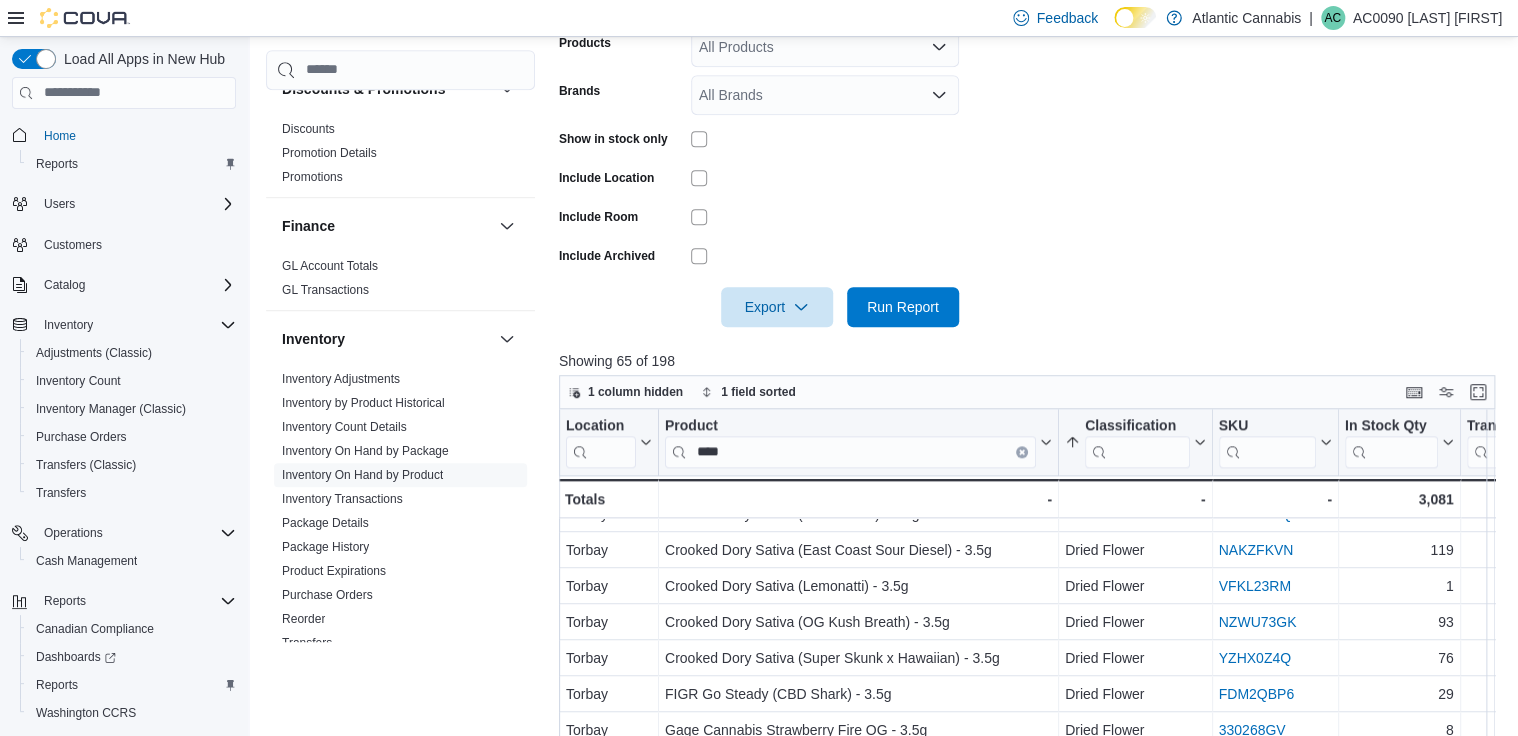 scroll, scrollTop: 1398, scrollLeft: 0, axis: vertical 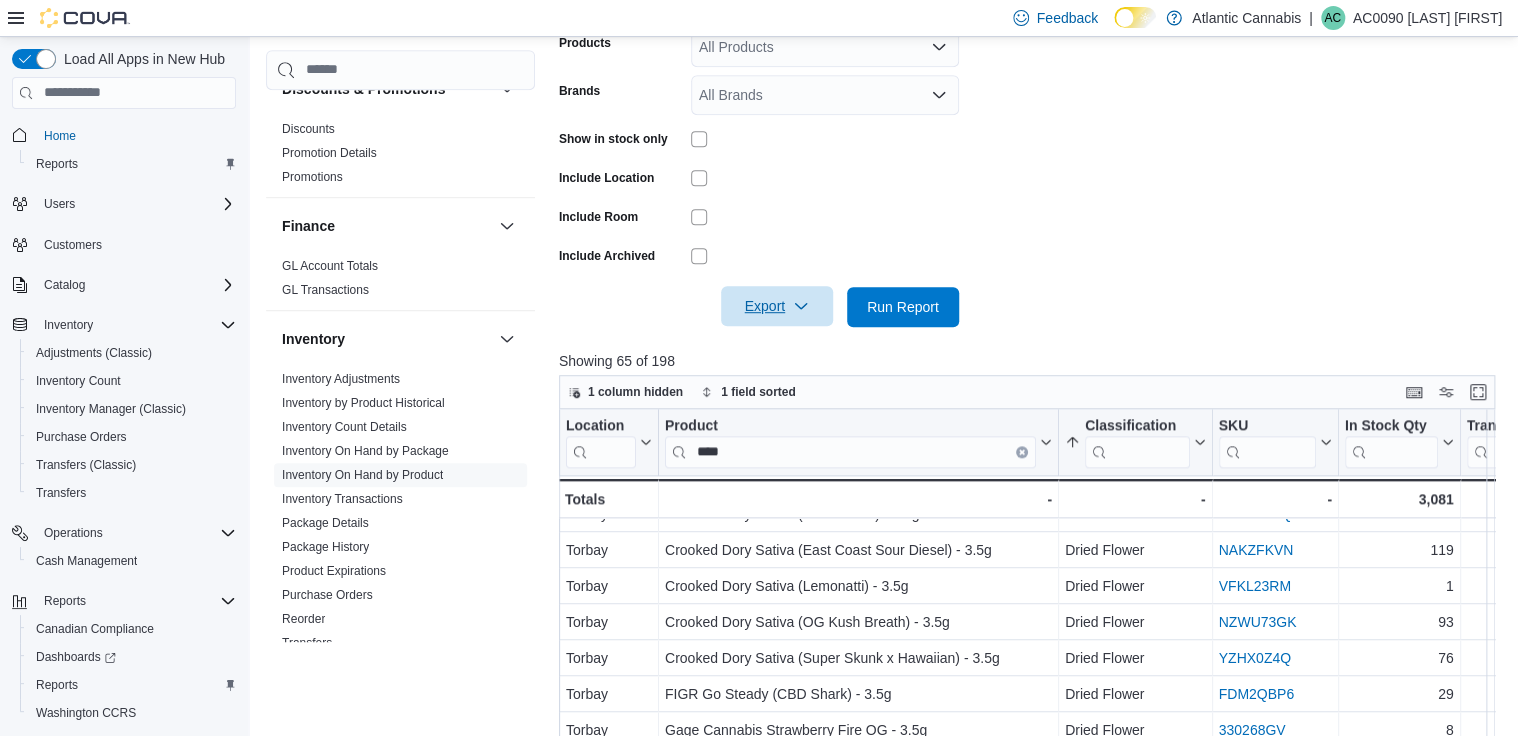 click 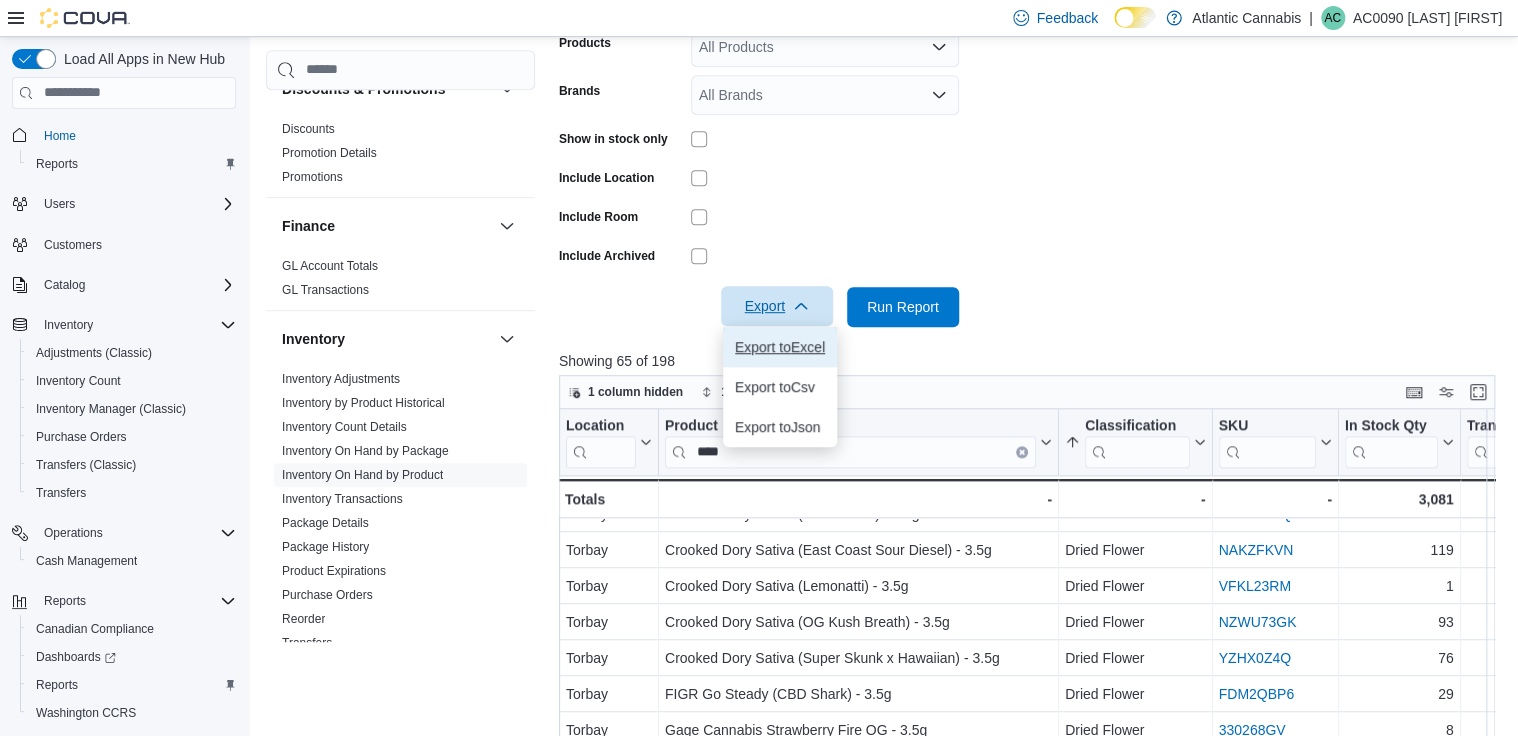 click on "Export to  Excel" at bounding box center (780, 347) 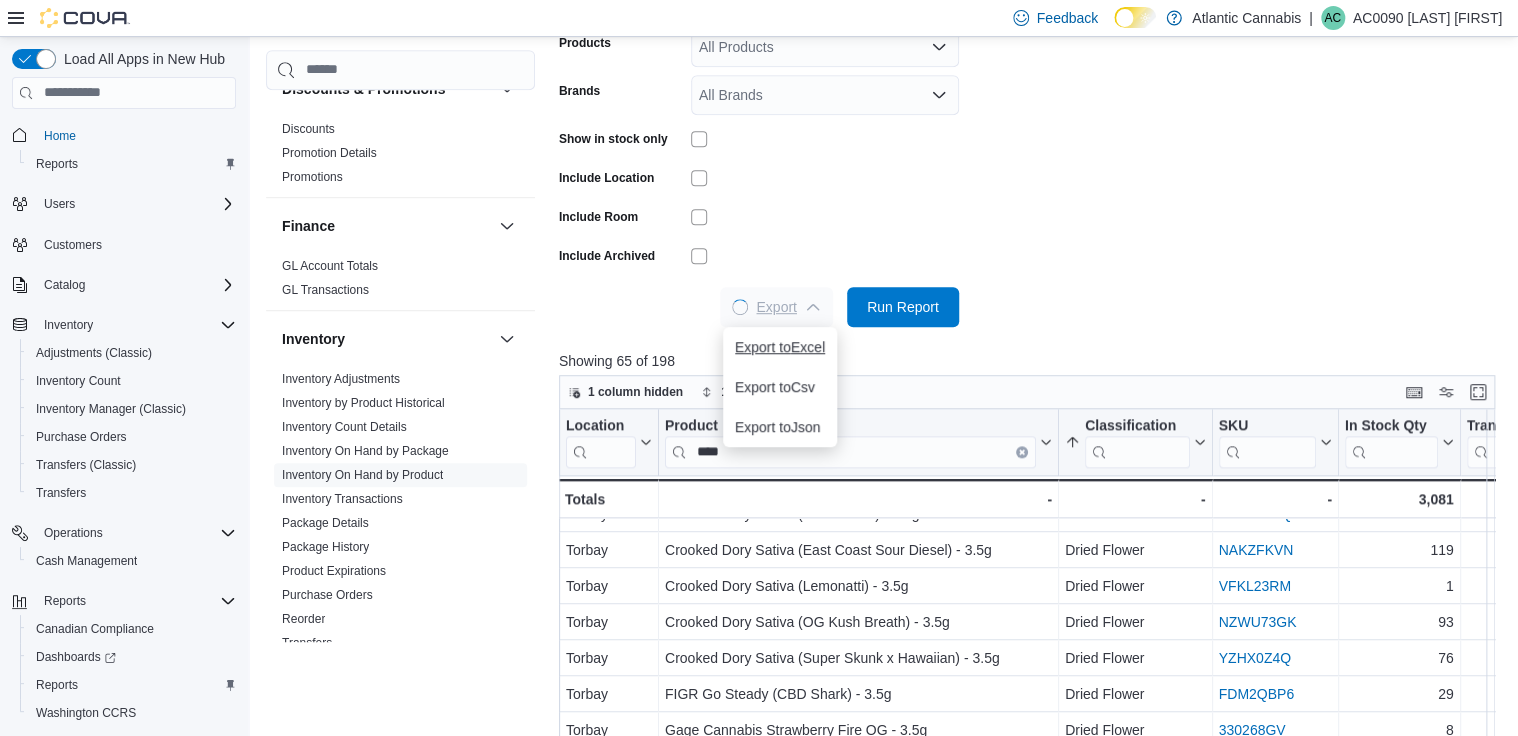 scroll, scrollTop: 0, scrollLeft: 0, axis: both 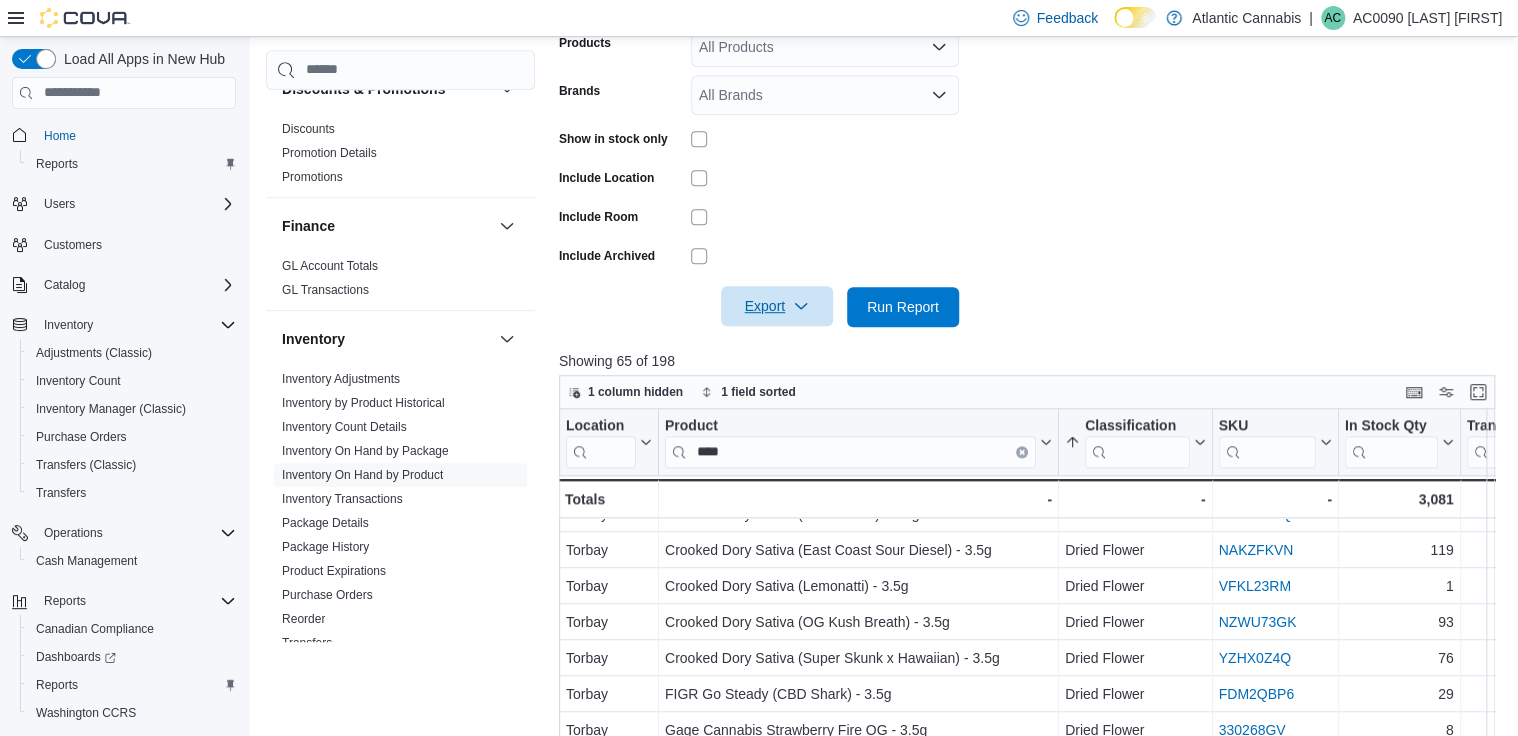 click on "Locations Torbay Classifications Dried Flower Concentrate Products All Products Brands All Brands Show in stock only Include Location Include Room Include Archived Export  Run Report" at bounding box center (1031, 102) 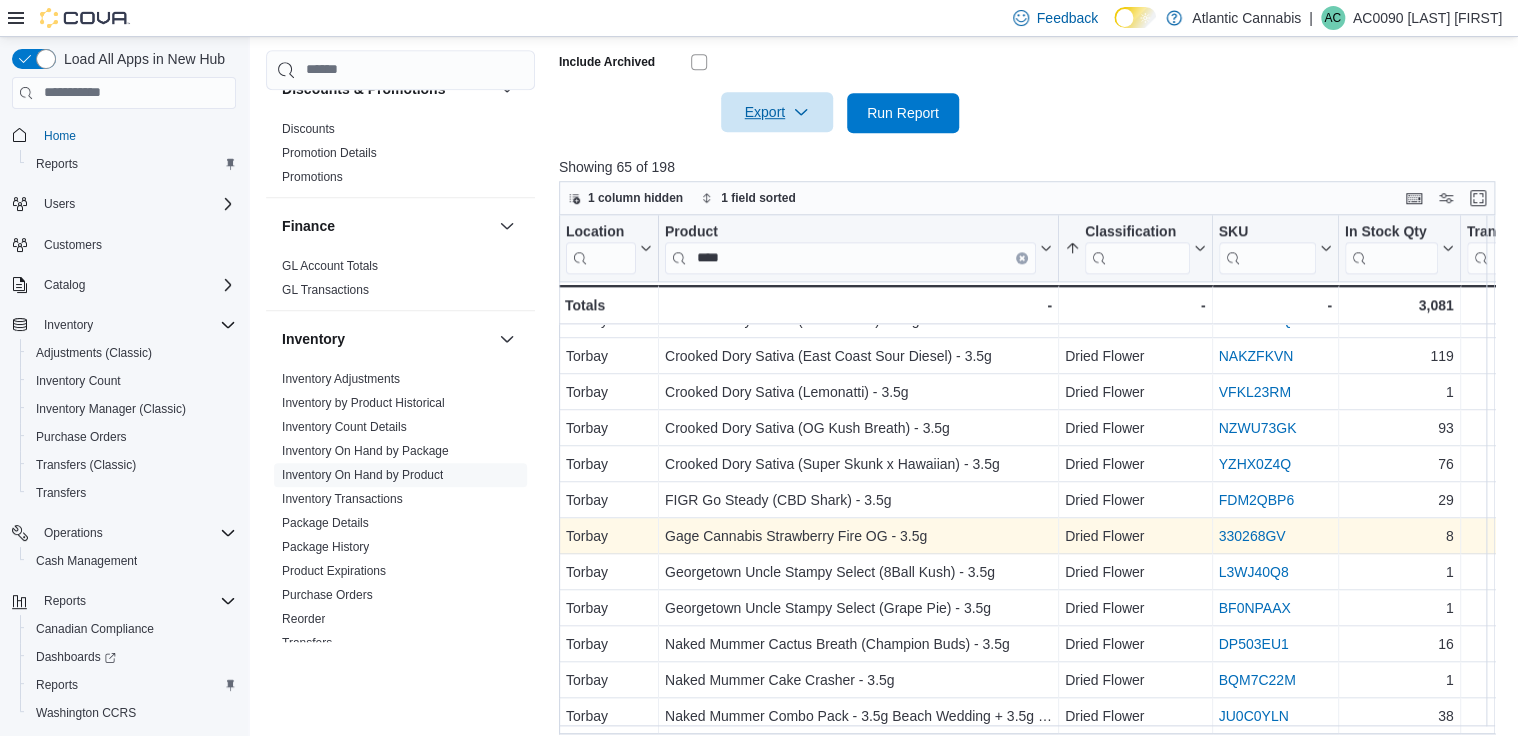 scroll, scrollTop: 710, scrollLeft: 0, axis: vertical 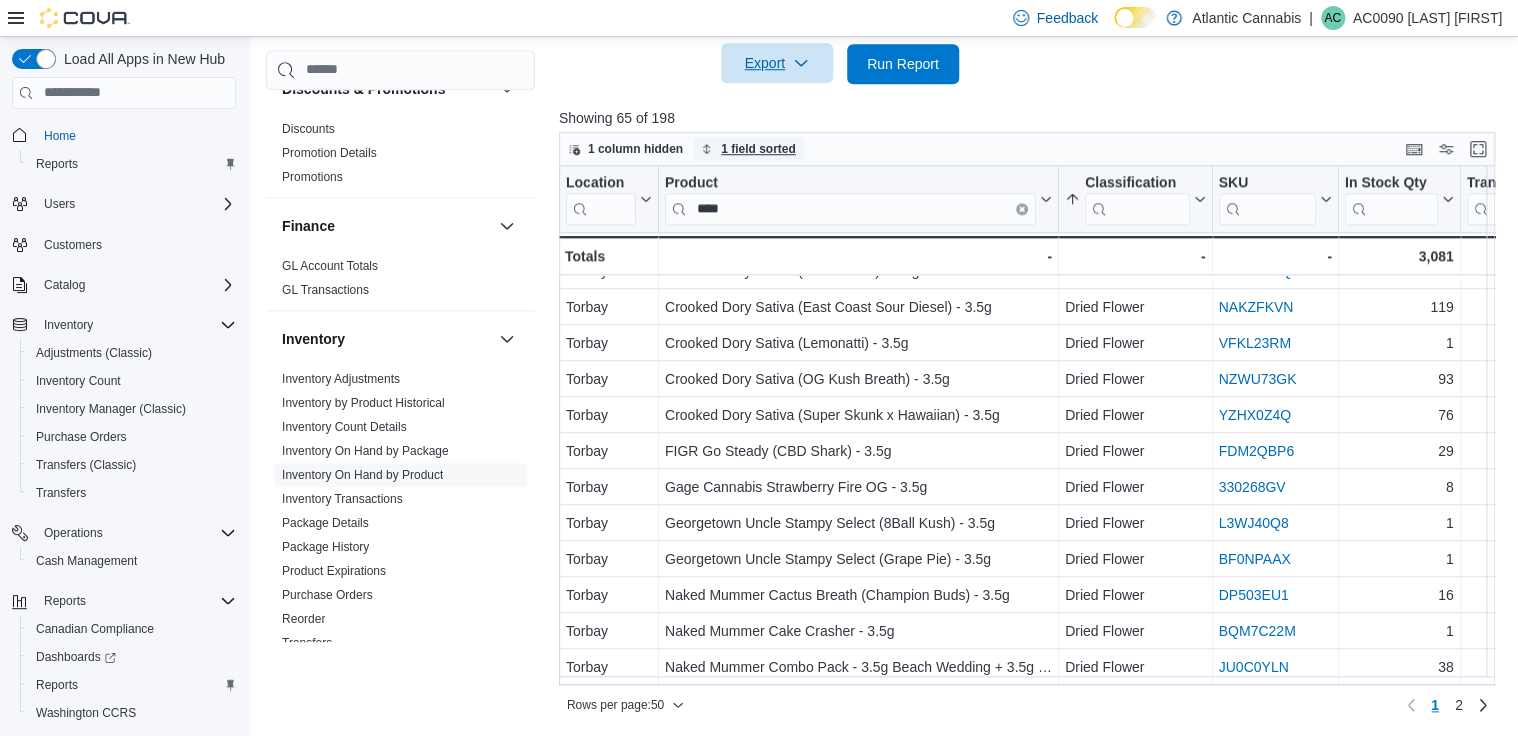 click on "1 field sorted" at bounding box center [758, 149] 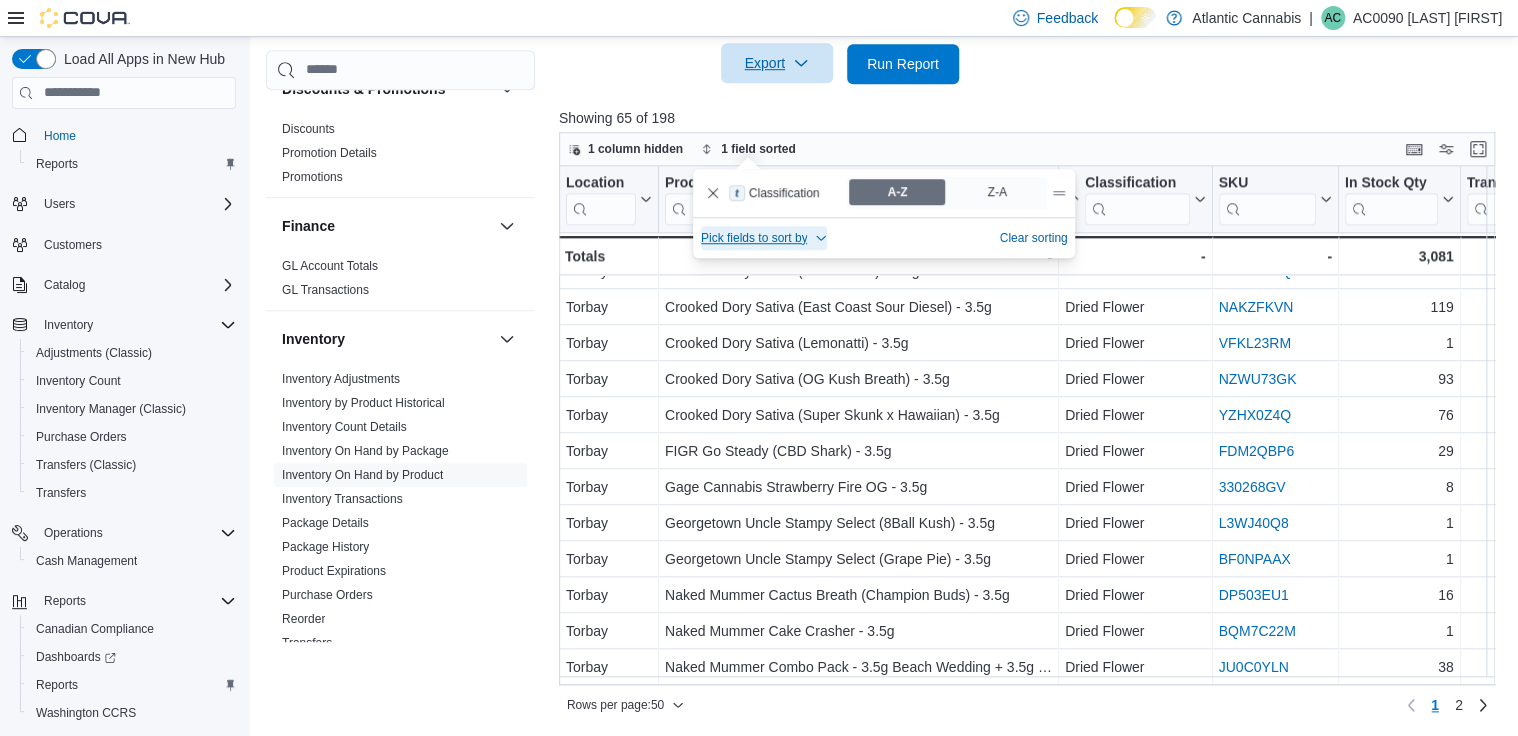 click on "Pick fields to sort by" at bounding box center (754, 238) 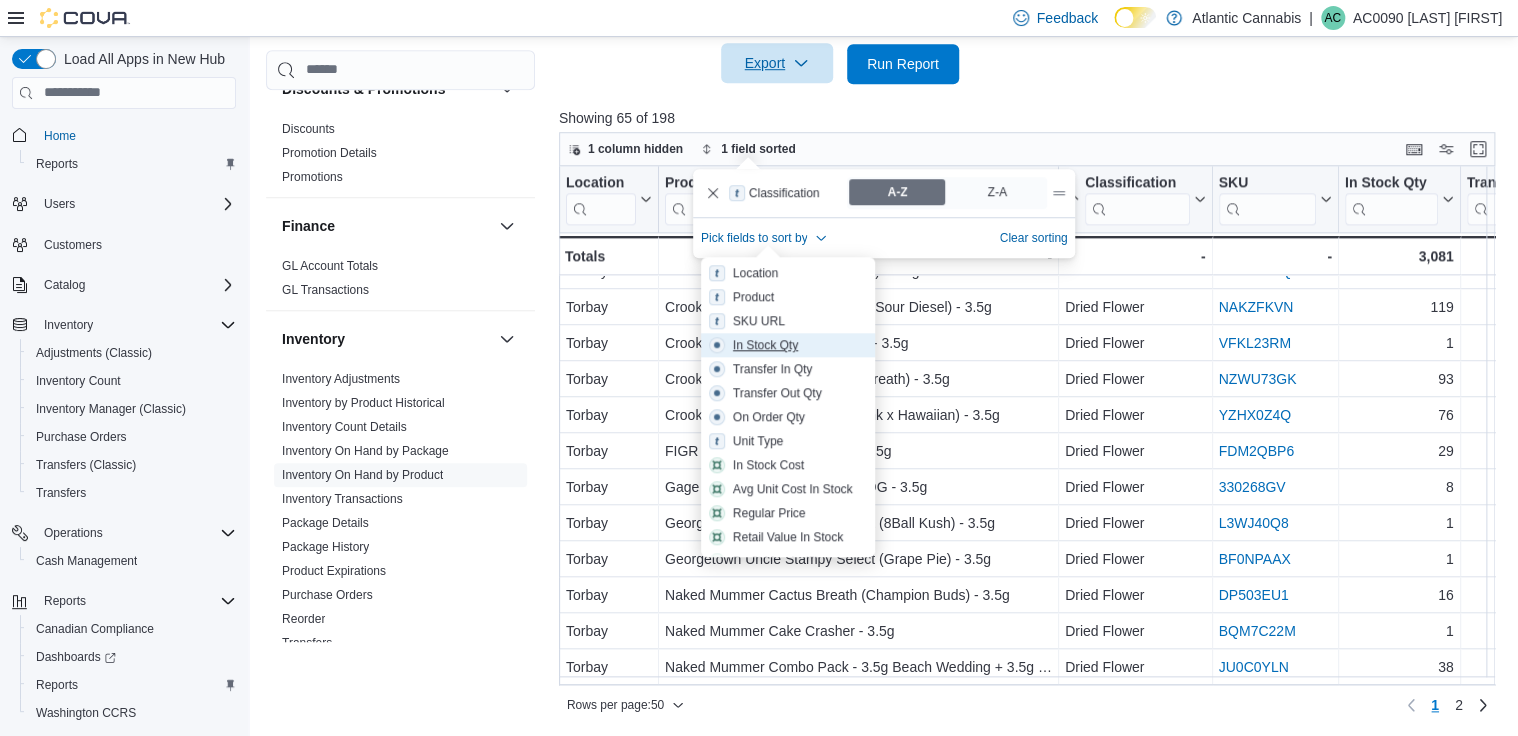 click on "In Stock Qty" at bounding box center [765, 345] 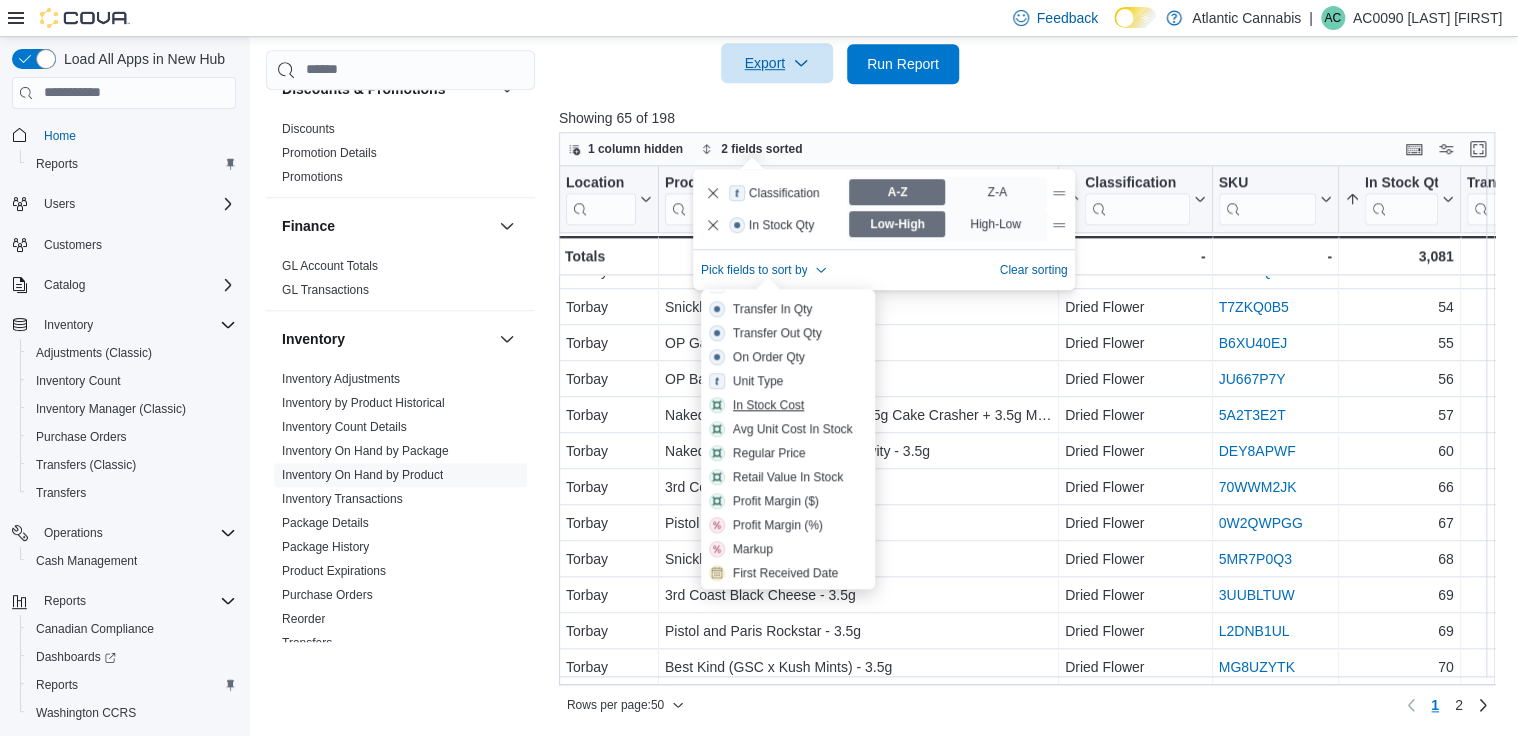 scroll, scrollTop: 0, scrollLeft: 0, axis: both 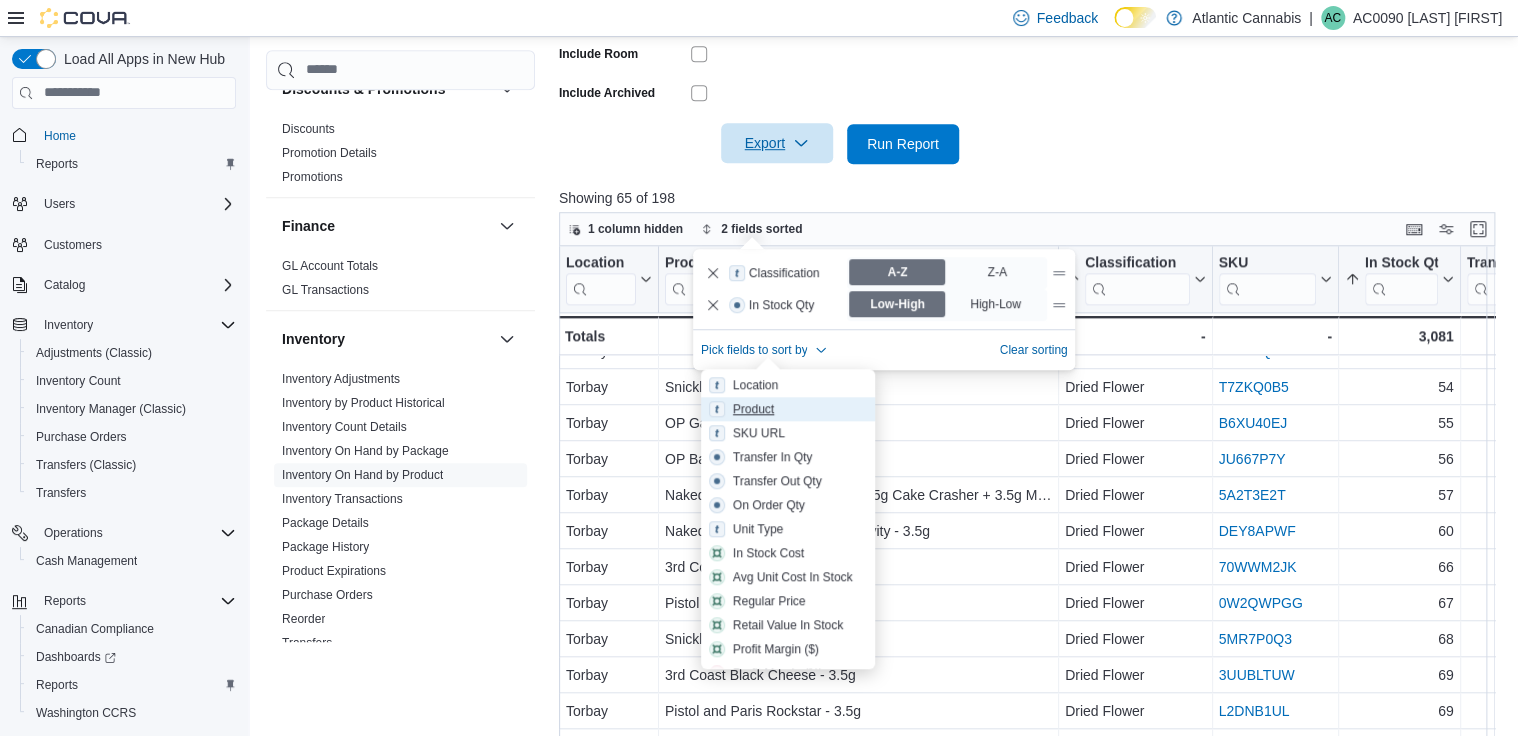 click on "Product" at bounding box center [788, 409] 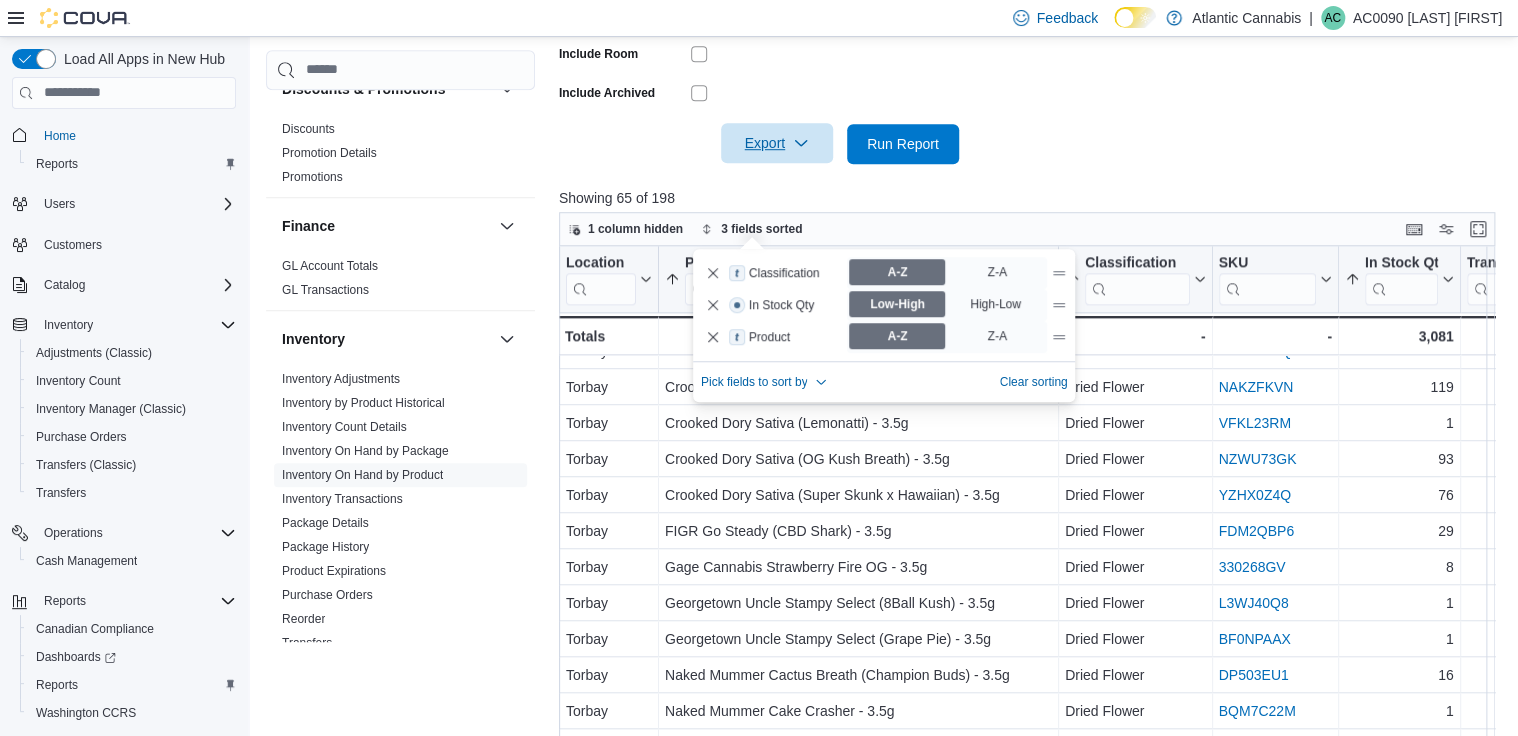 click on "Locations Torbay Classifications Dried Flower Concentrate Products All Products Brands All Brands Show in stock only Include Location Include Room Include Archived Export  Run Report" at bounding box center [1031, -61] 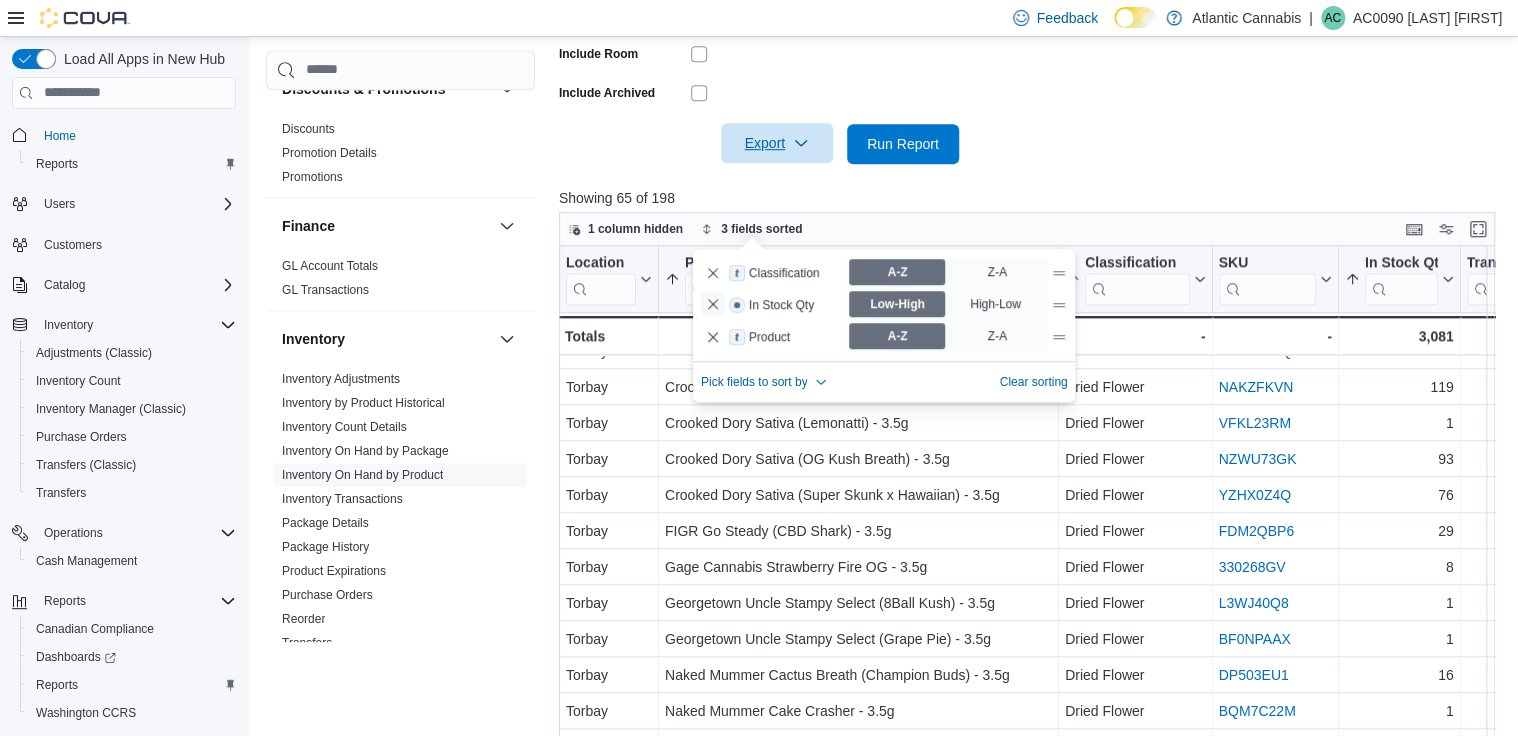 click at bounding box center (713, 304) 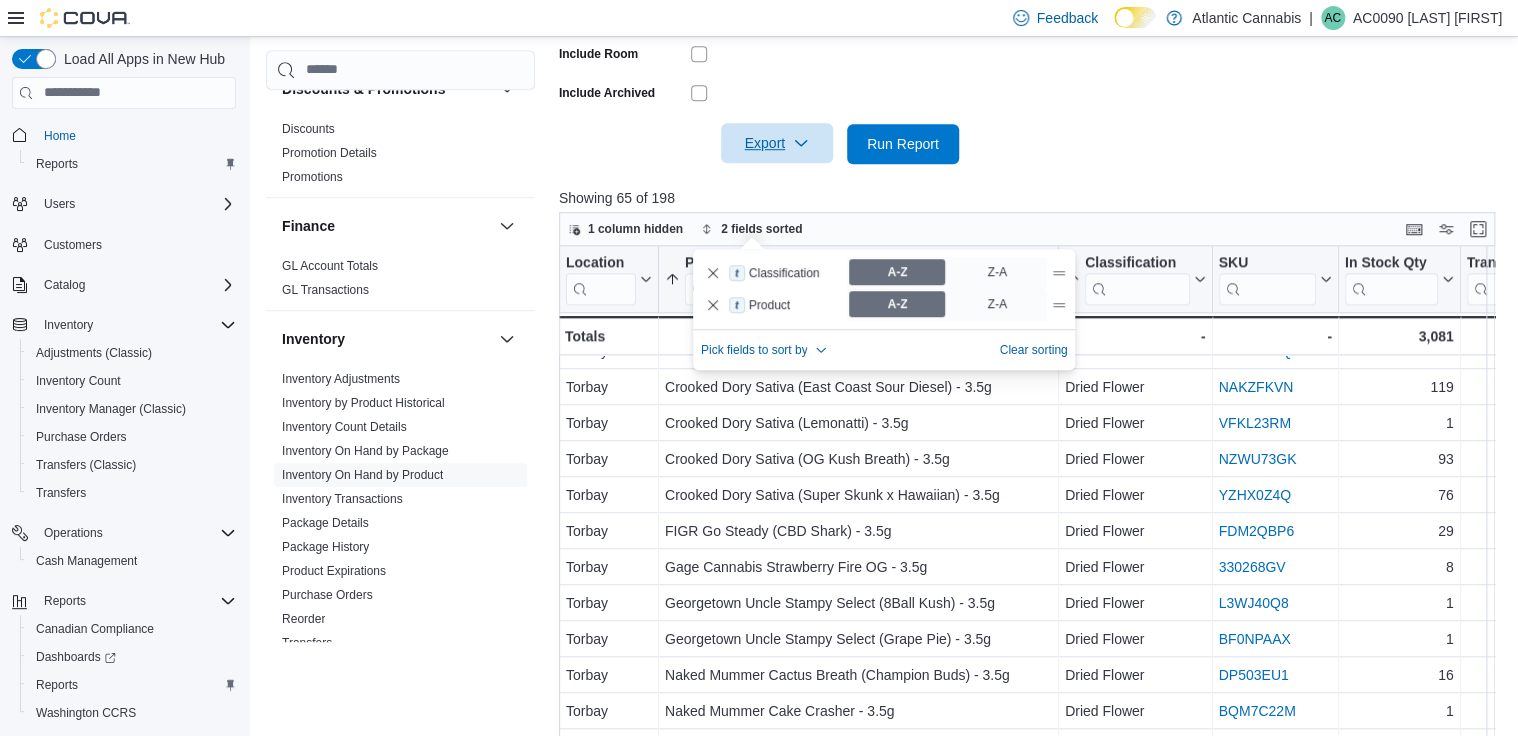 click 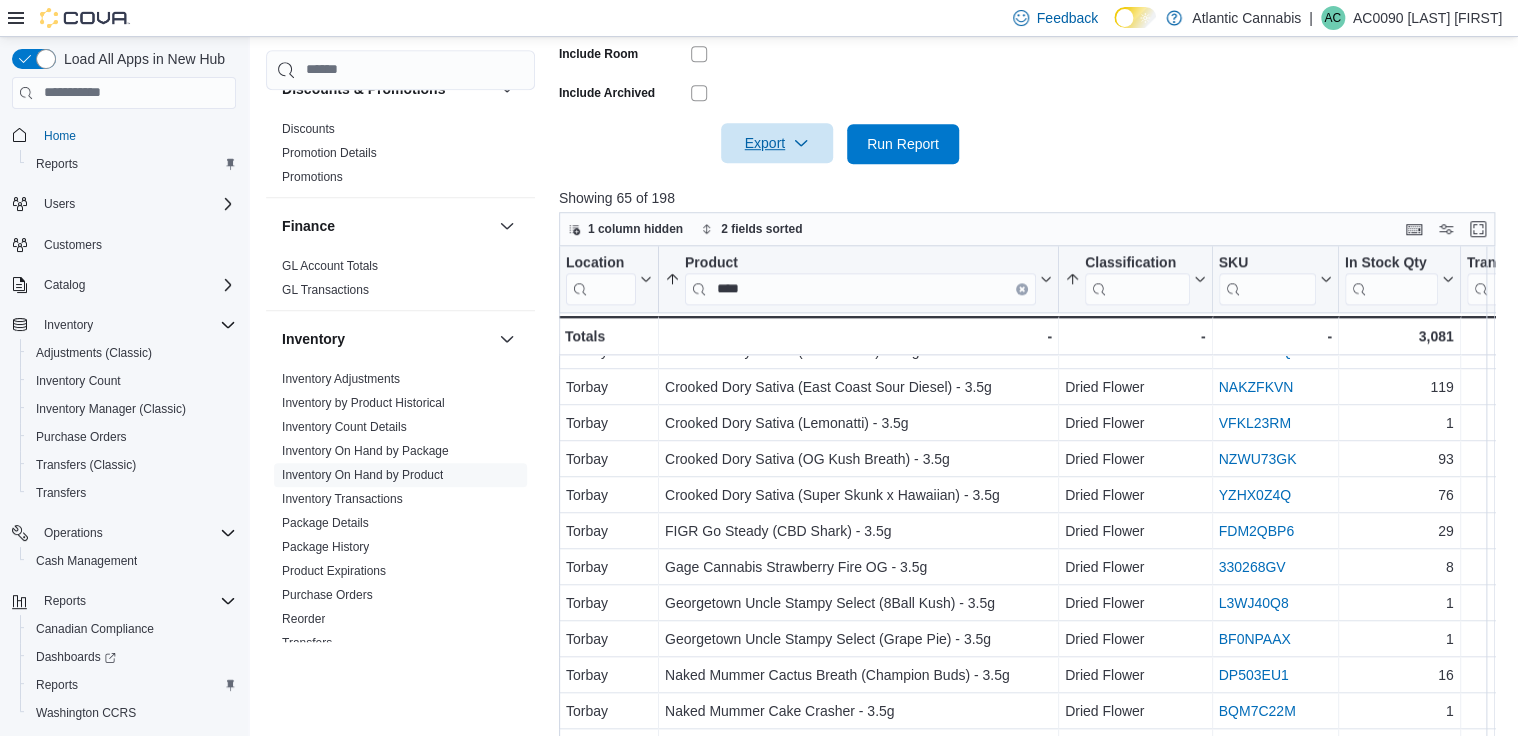 click on "Export  Run Report" at bounding box center [759, 144] 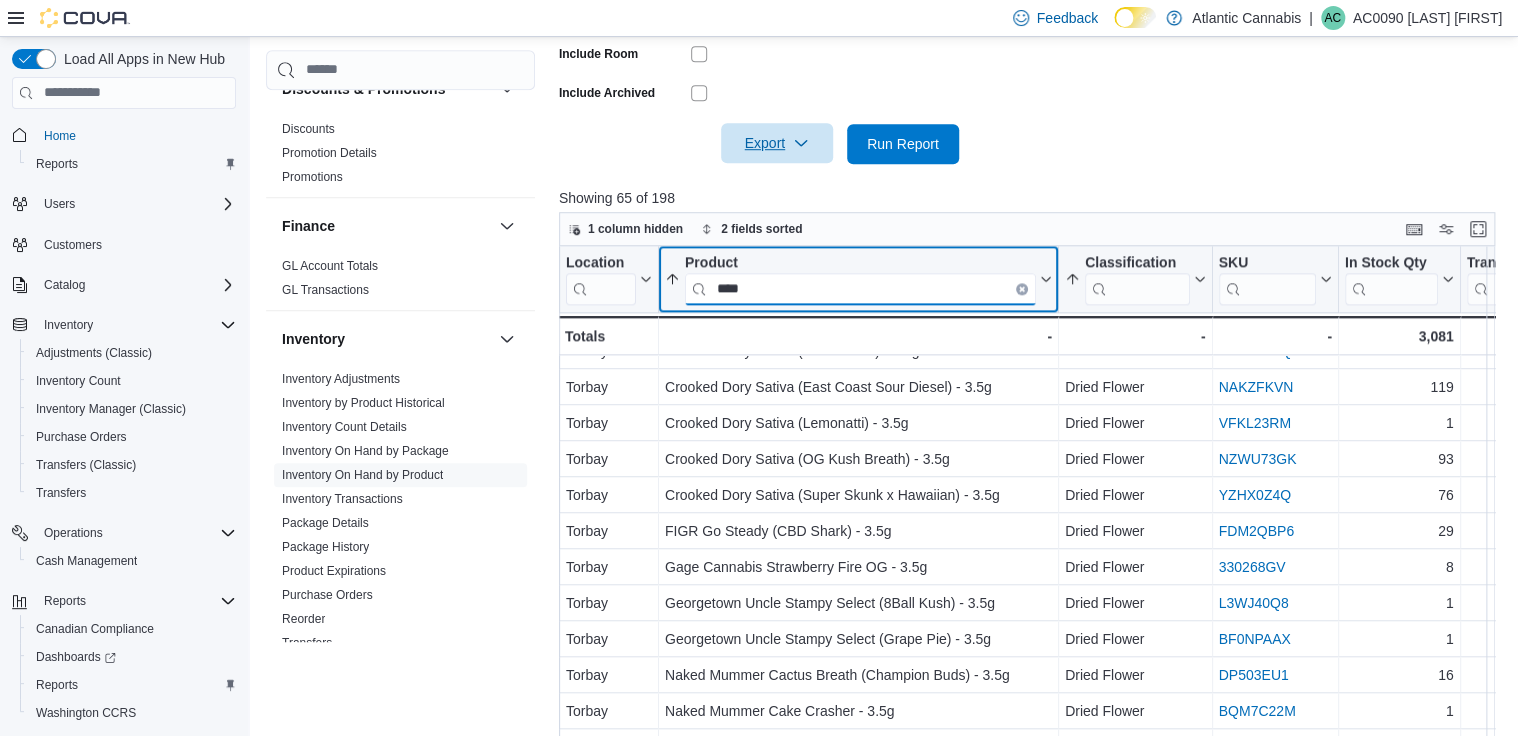 click on "****" at bounding box center (860, 288) 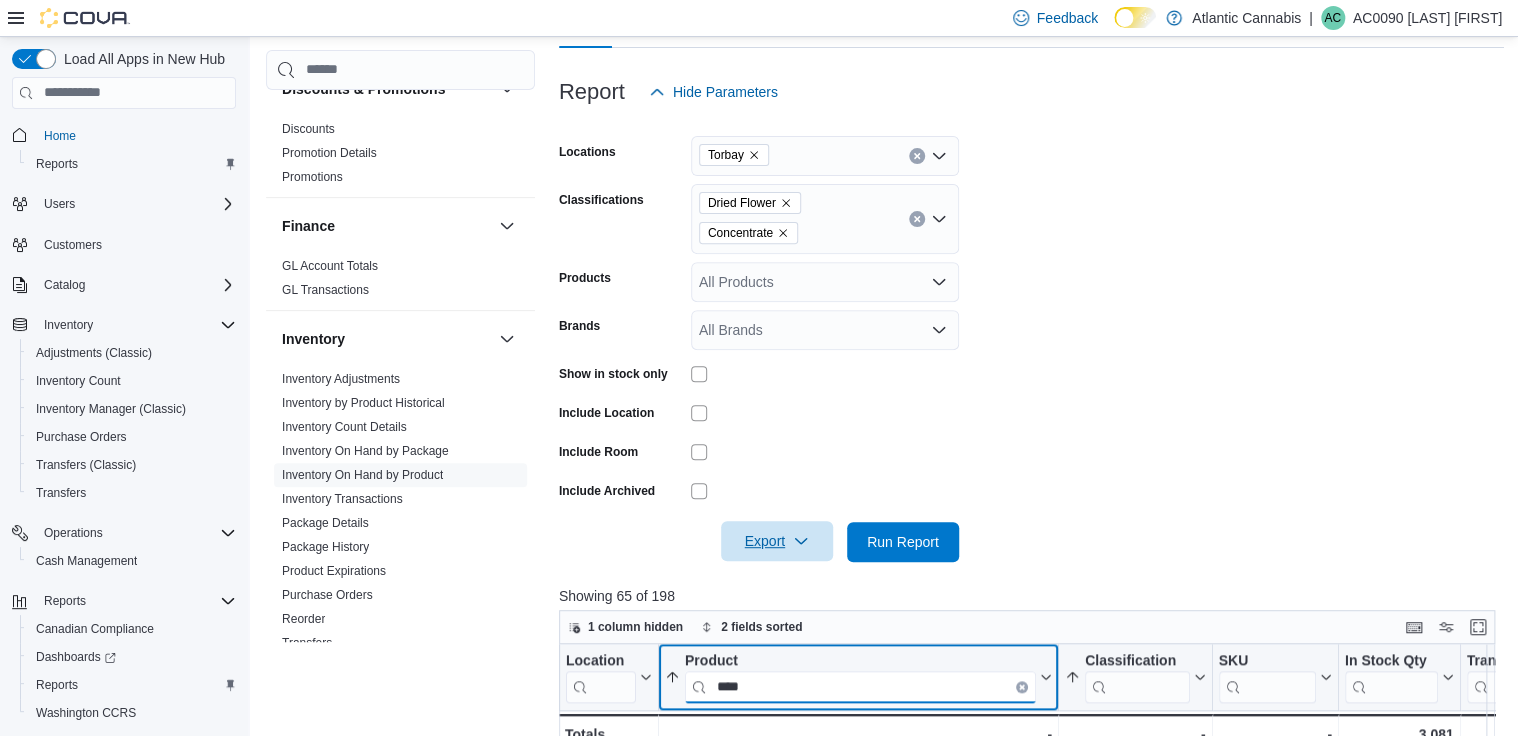 scroll, scrollTop: 230, scrollLeft: 0, axis: vertical 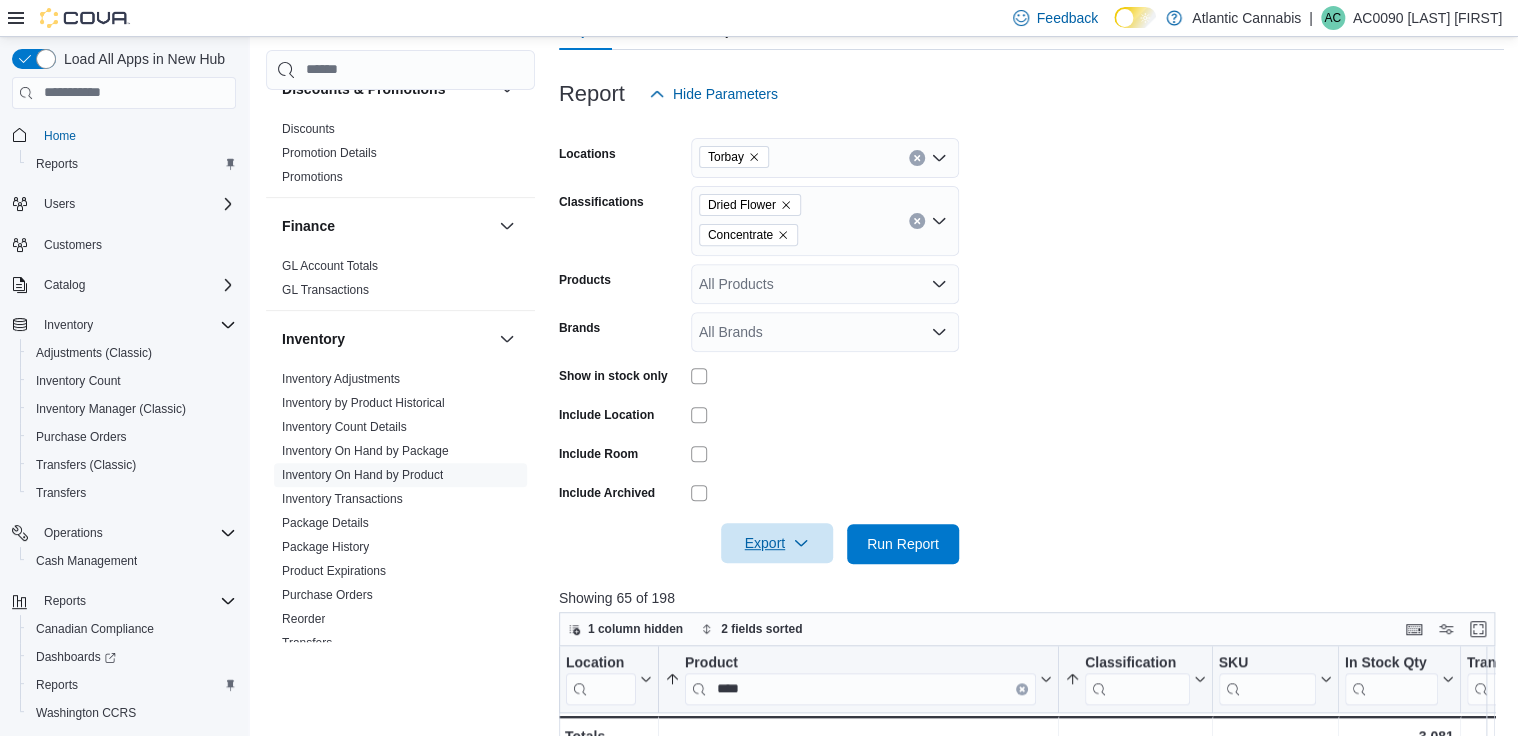 click on "Dried Flower Concentrate" at bounding box center (825, 221) 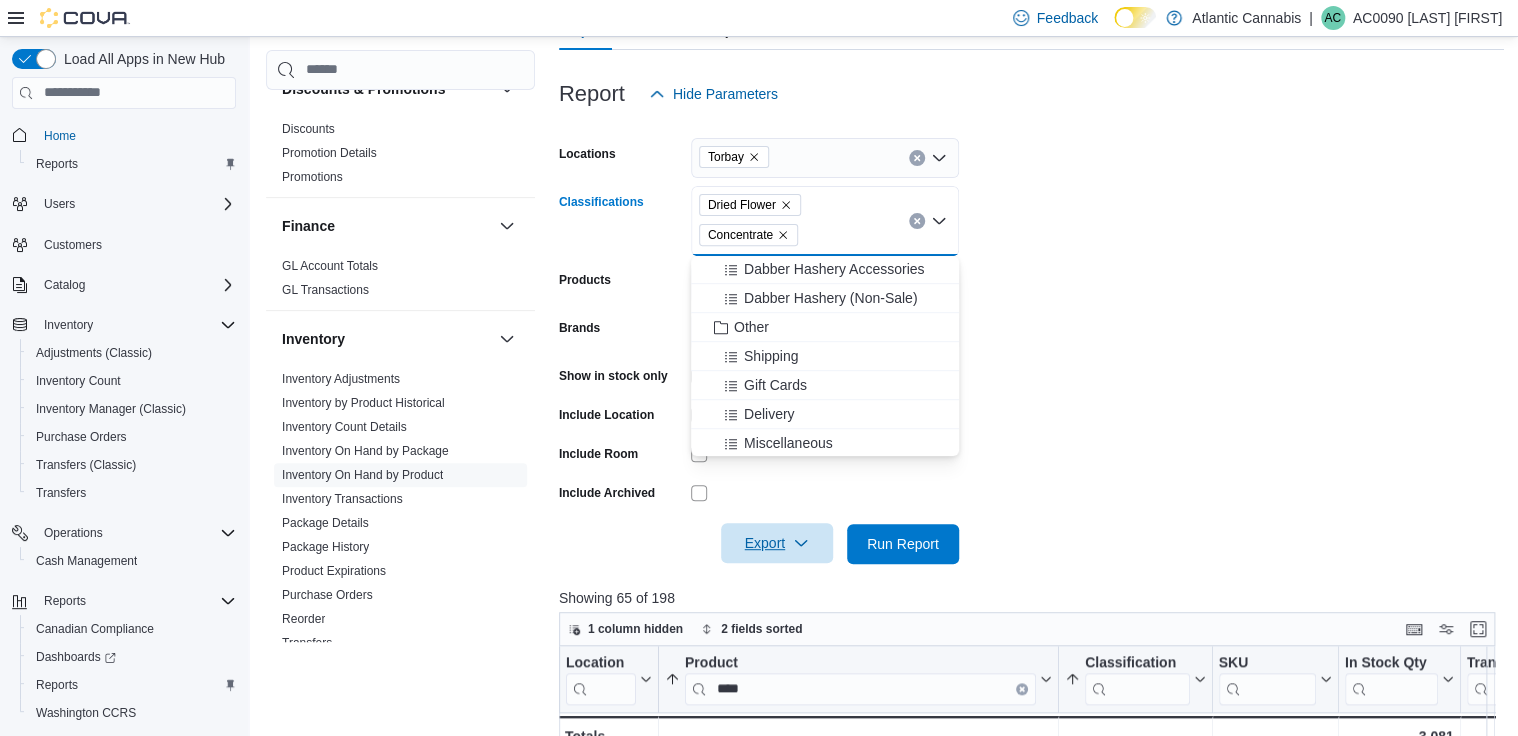 scroll, scrollTop: 612, scrollLeft: 0, axis: vertical 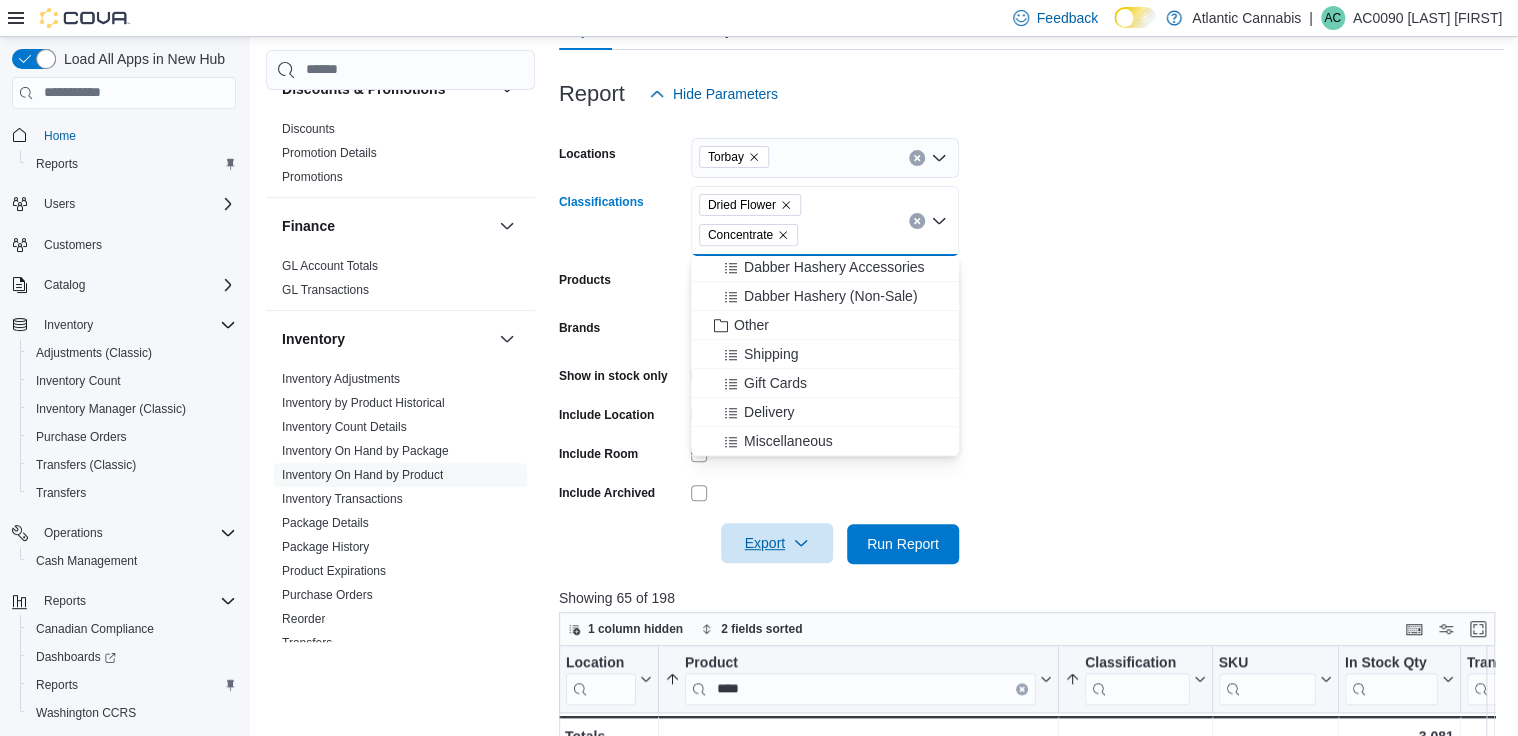 click on "Locations Torbay Classifications Dried Flower Concentrate Combo box. Selected. Dried Flower, Concentrate. Press Backspace to delete Concentrate. Combo box input. All Classifications. Type some text or, to display a list of choices, press Down Arrow. To exit the list of choices, press Escape. Products All Products Brands All Brands Show in stock only Include Location Include Room Include Archived Export  Run Report" at bounding box center (1031, 339) 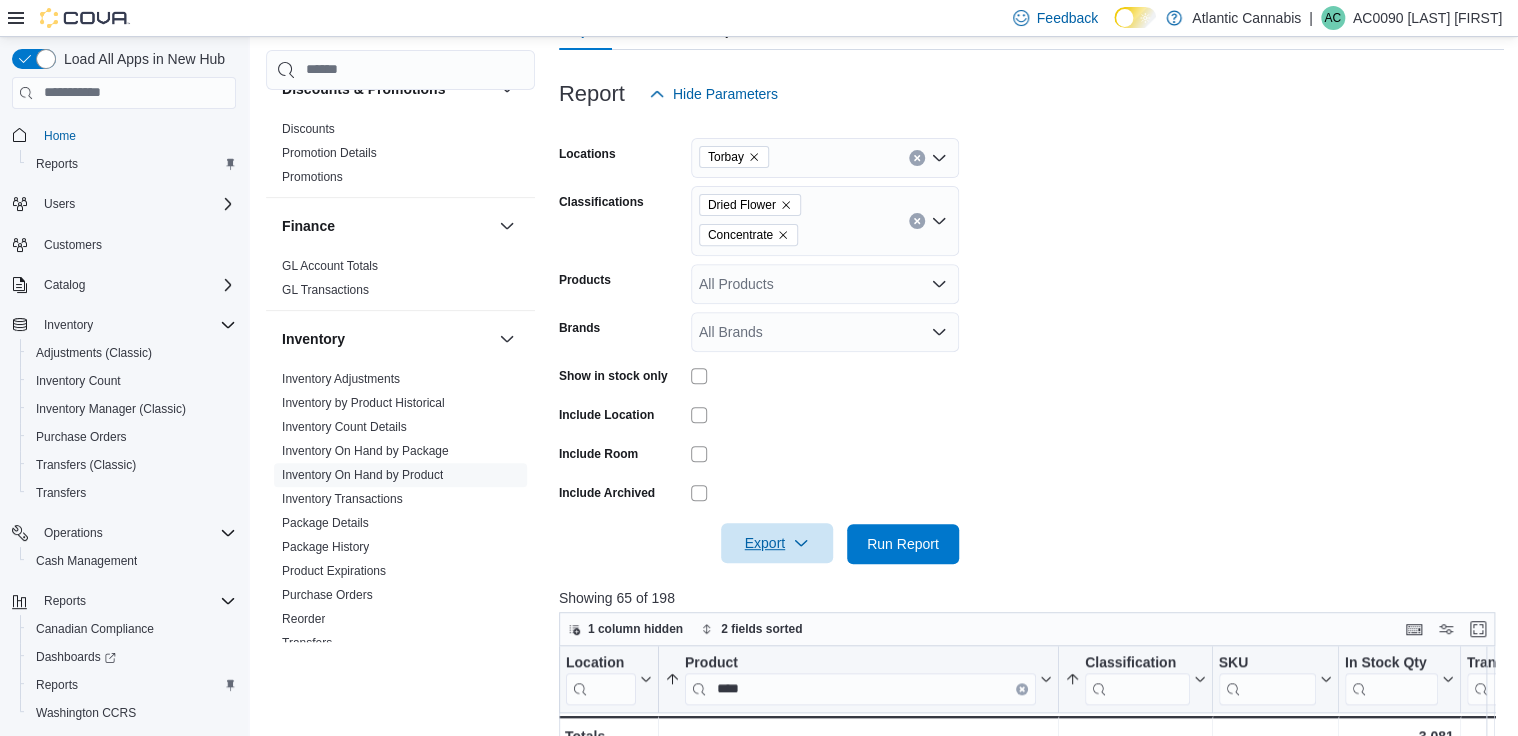 click on "Export" at bounding box center (777, 543) 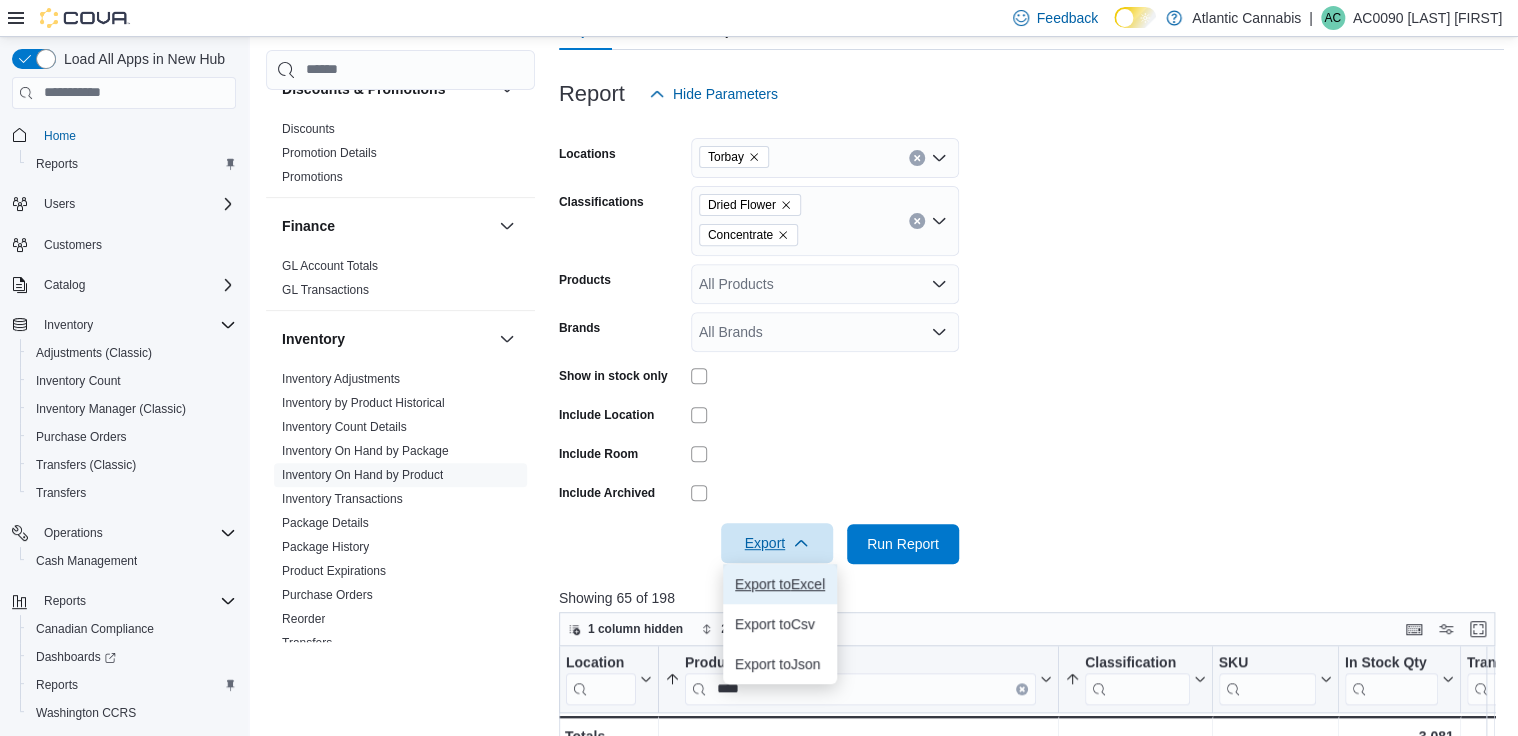 click on "Export to  Excel" at bounding box center (780, 584) 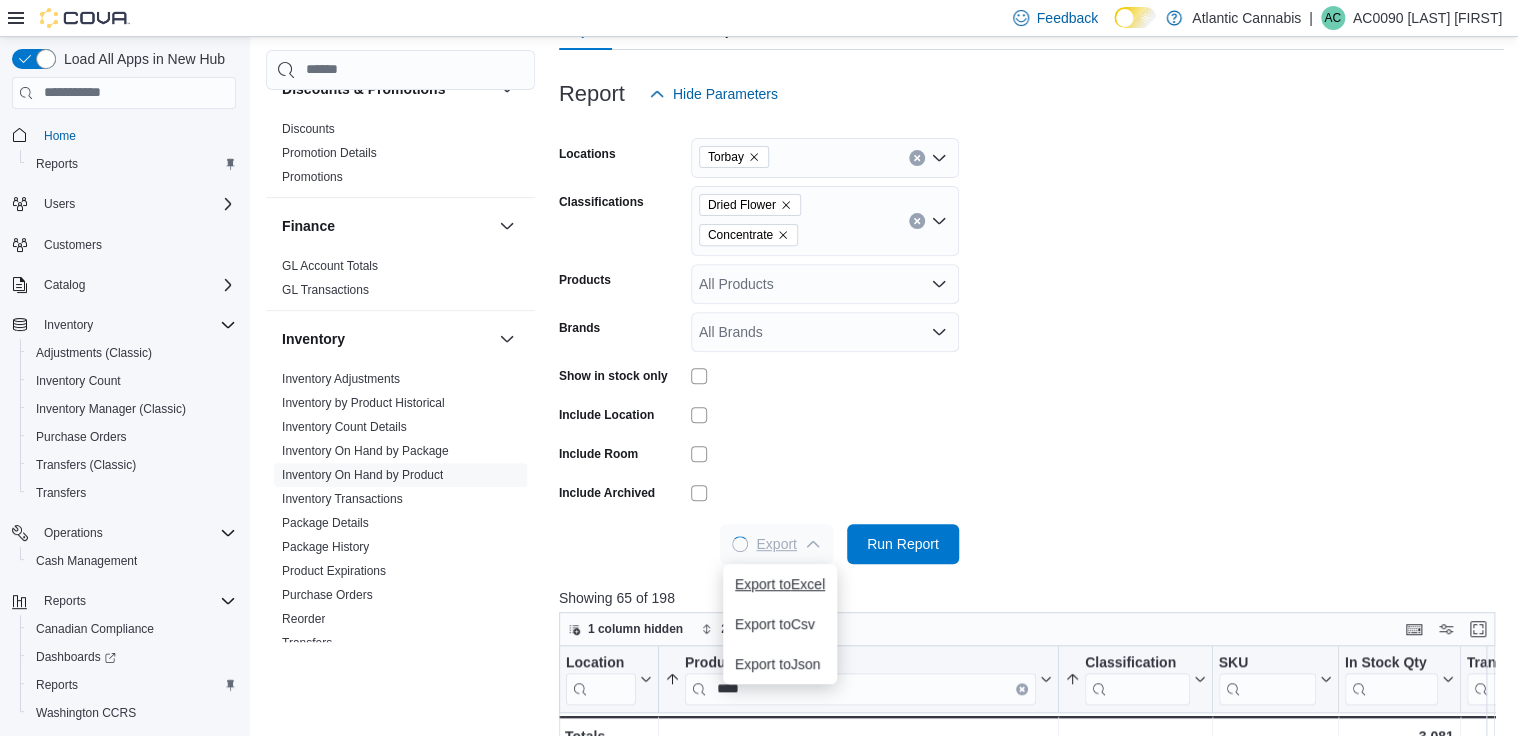 scroll, scrollTop: 0, scrollLeft: 0, axis: both 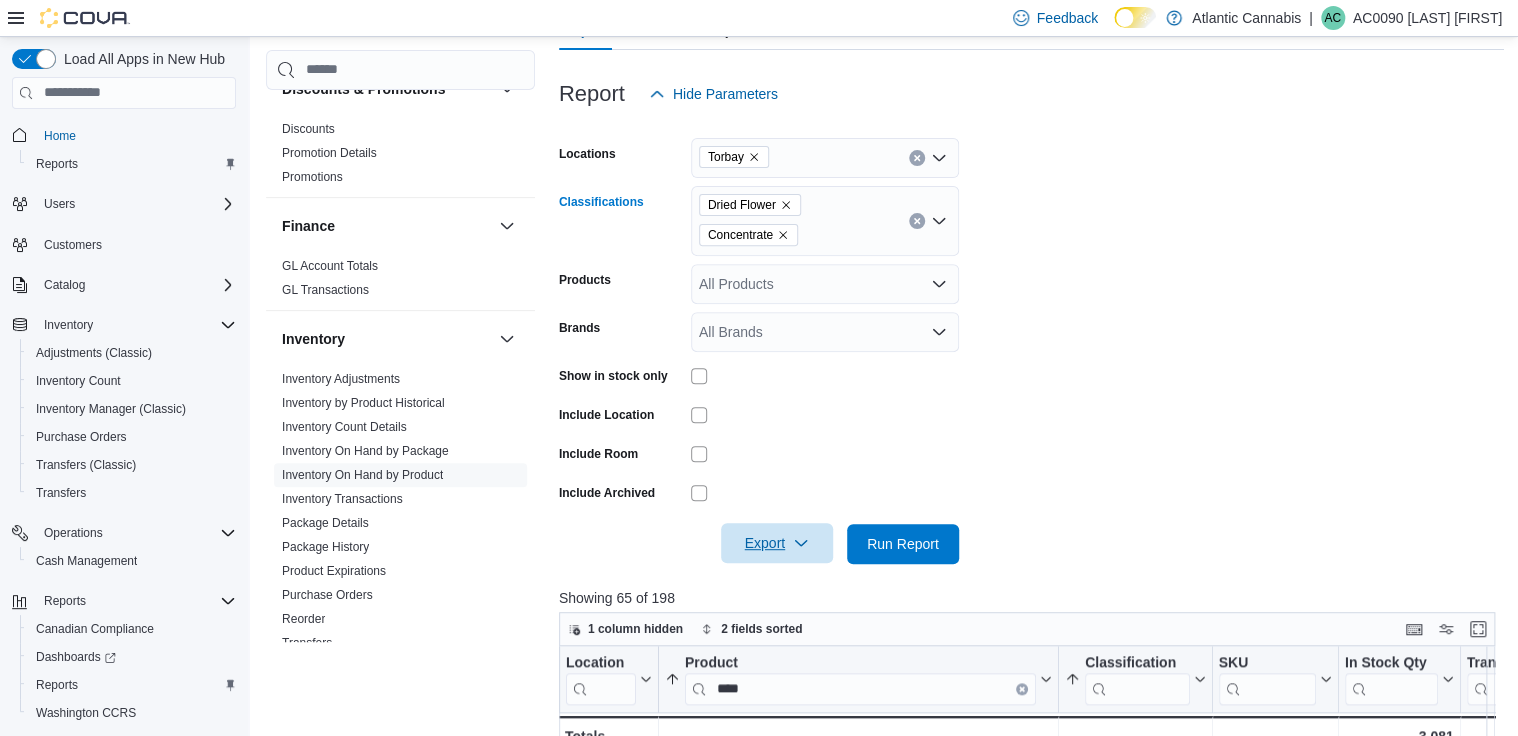 click 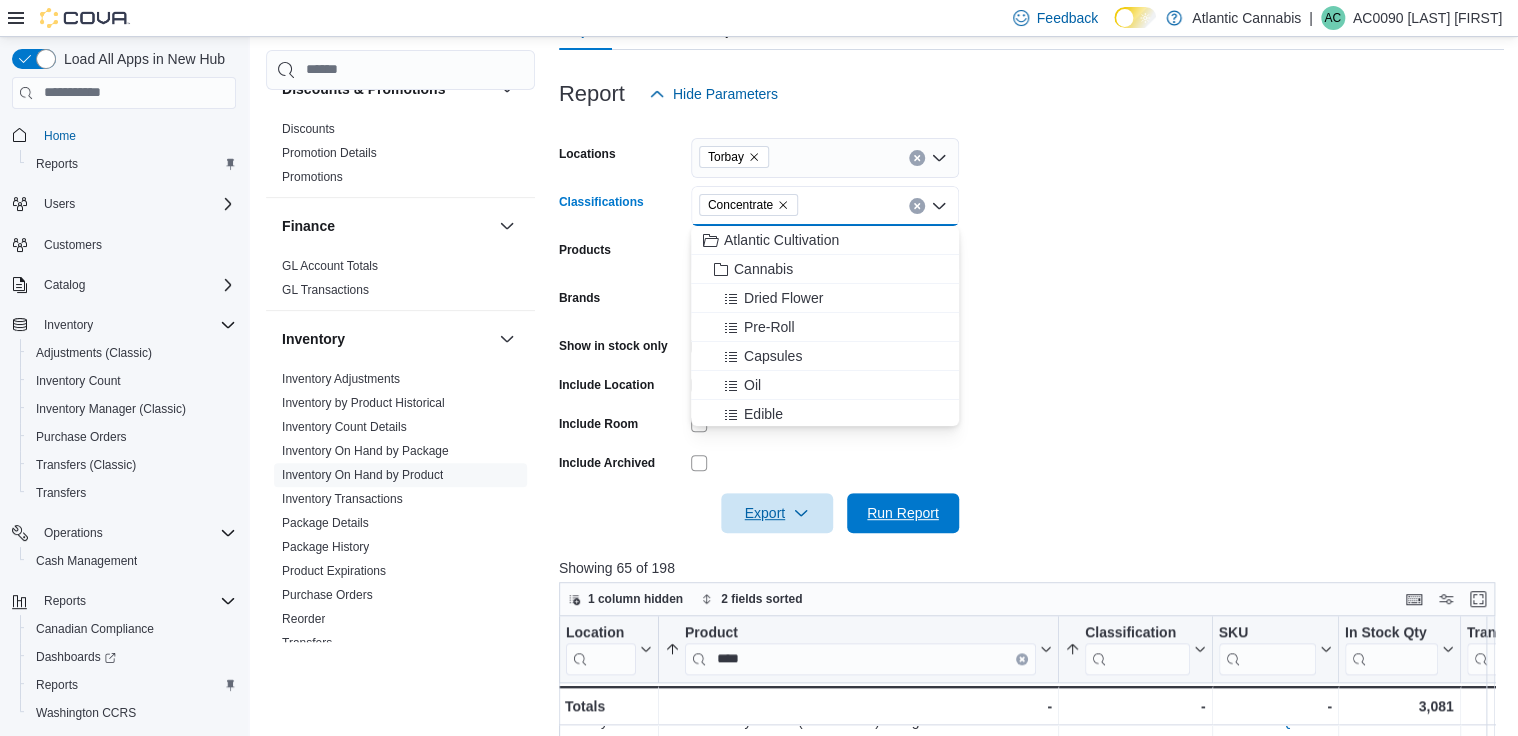 click on "Run Report" at bounding box center [903, 513] 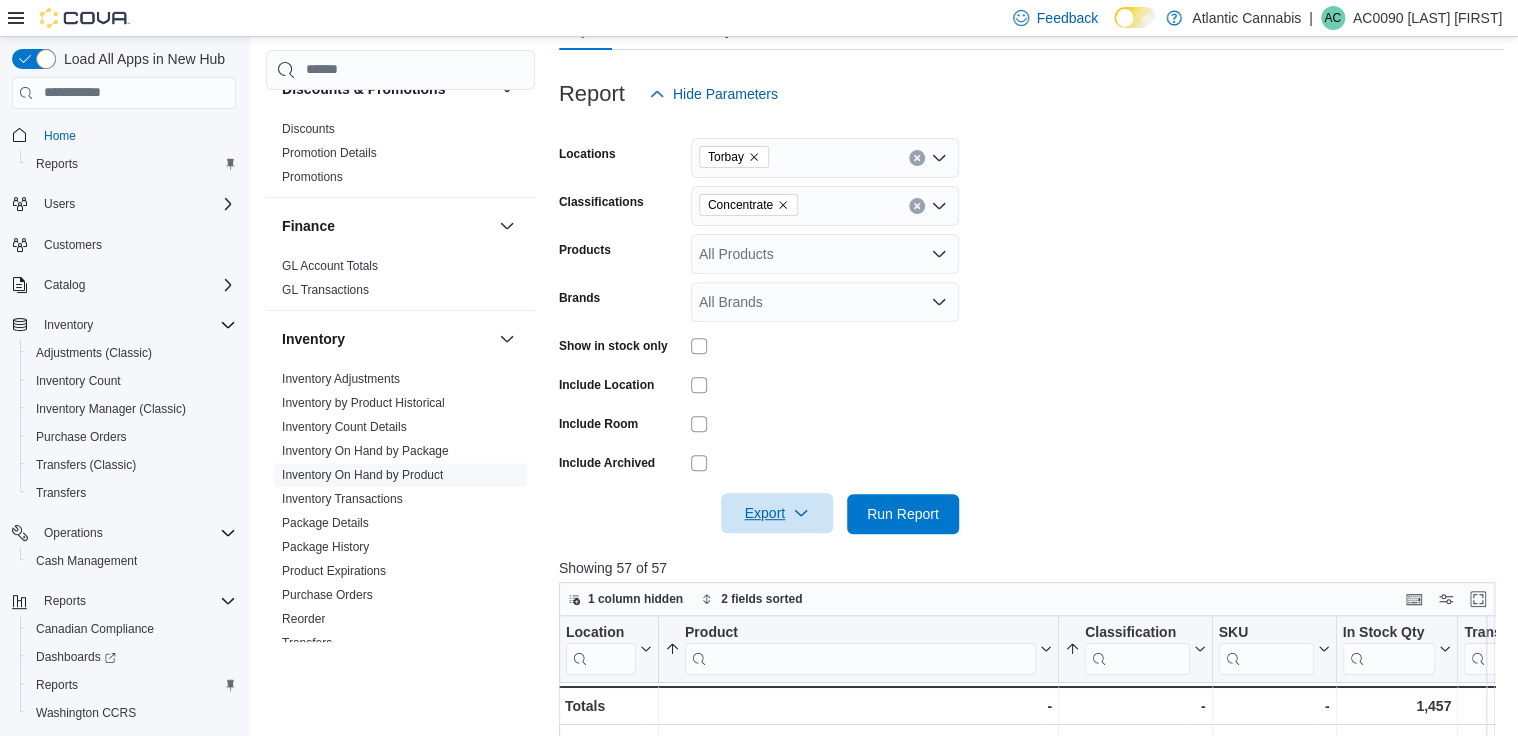 click on "Export" at bounding box center [777, 513] 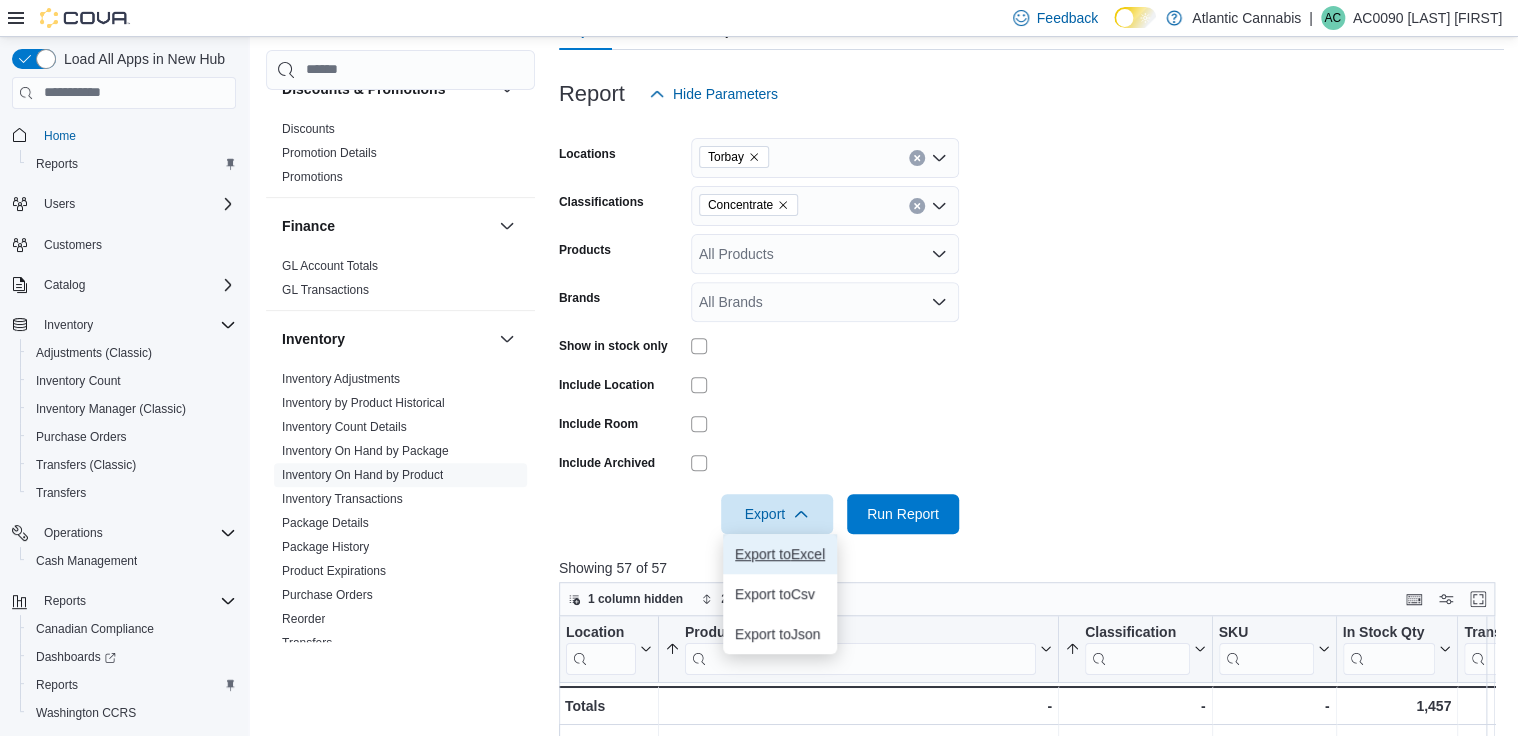 click on "Export to  Excel" at bounding box center [780, 554] 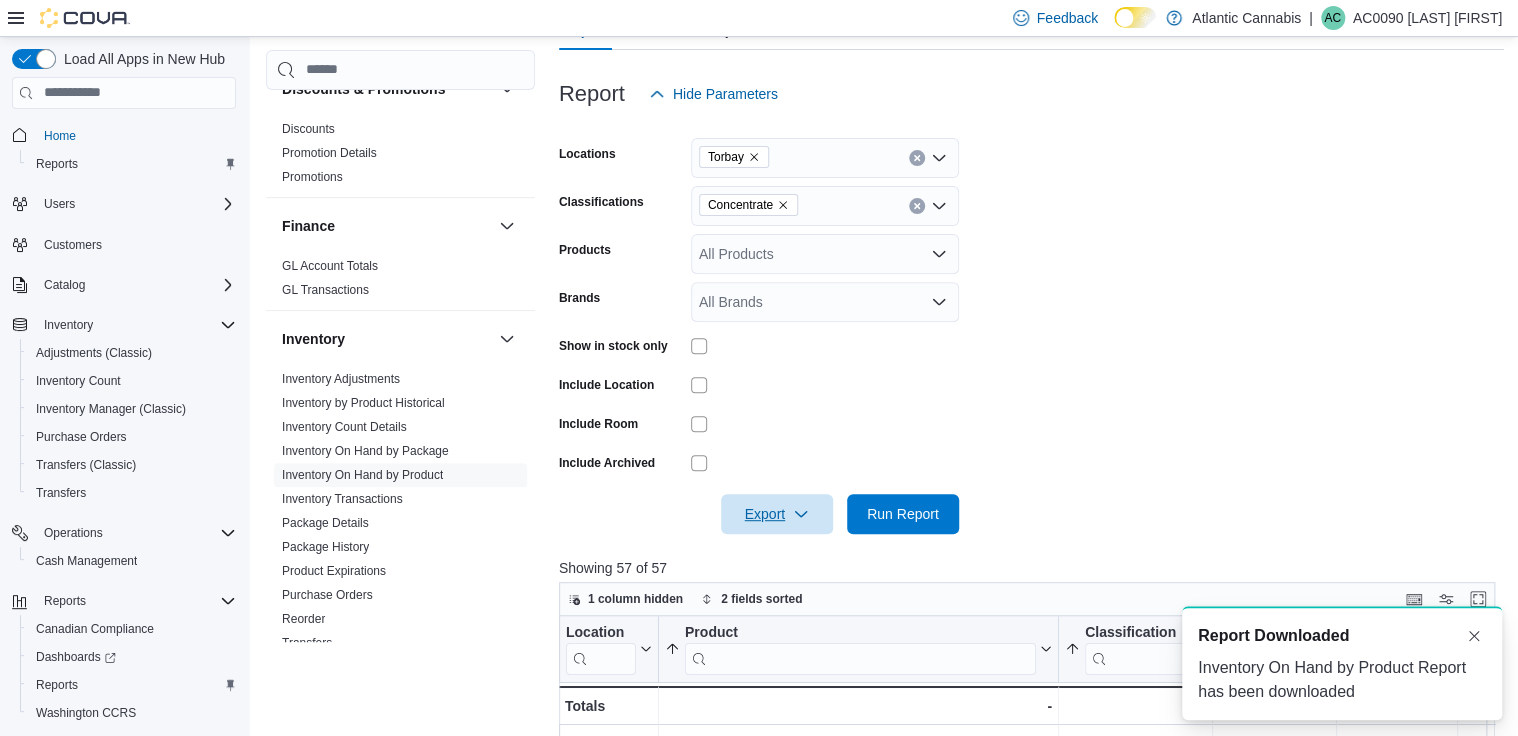 scroll, scrollTop: 0, scrollLeft: 0, axis: both 